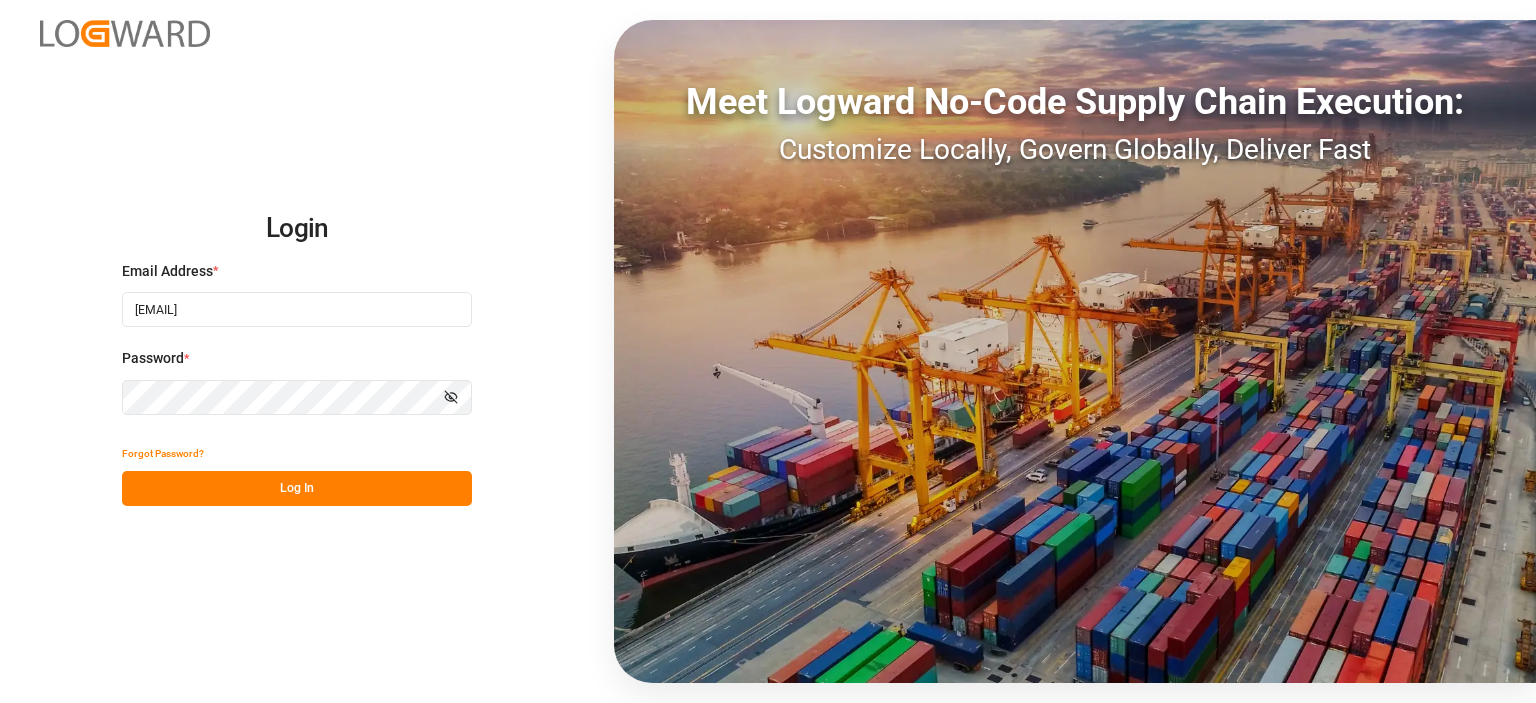 scroll, scrollTop: 0, scrollLeft: 0, axis: both 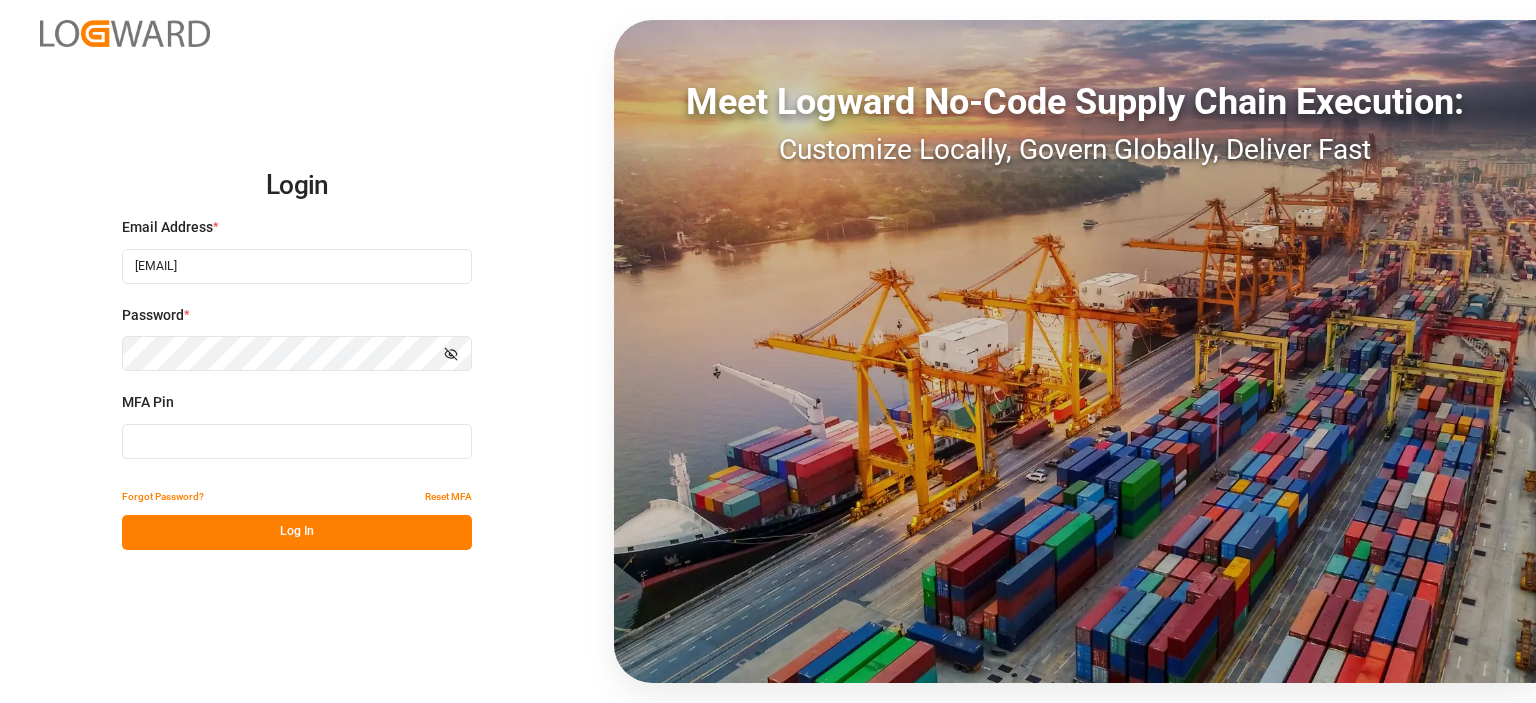 click at bounding box center [297, 441] 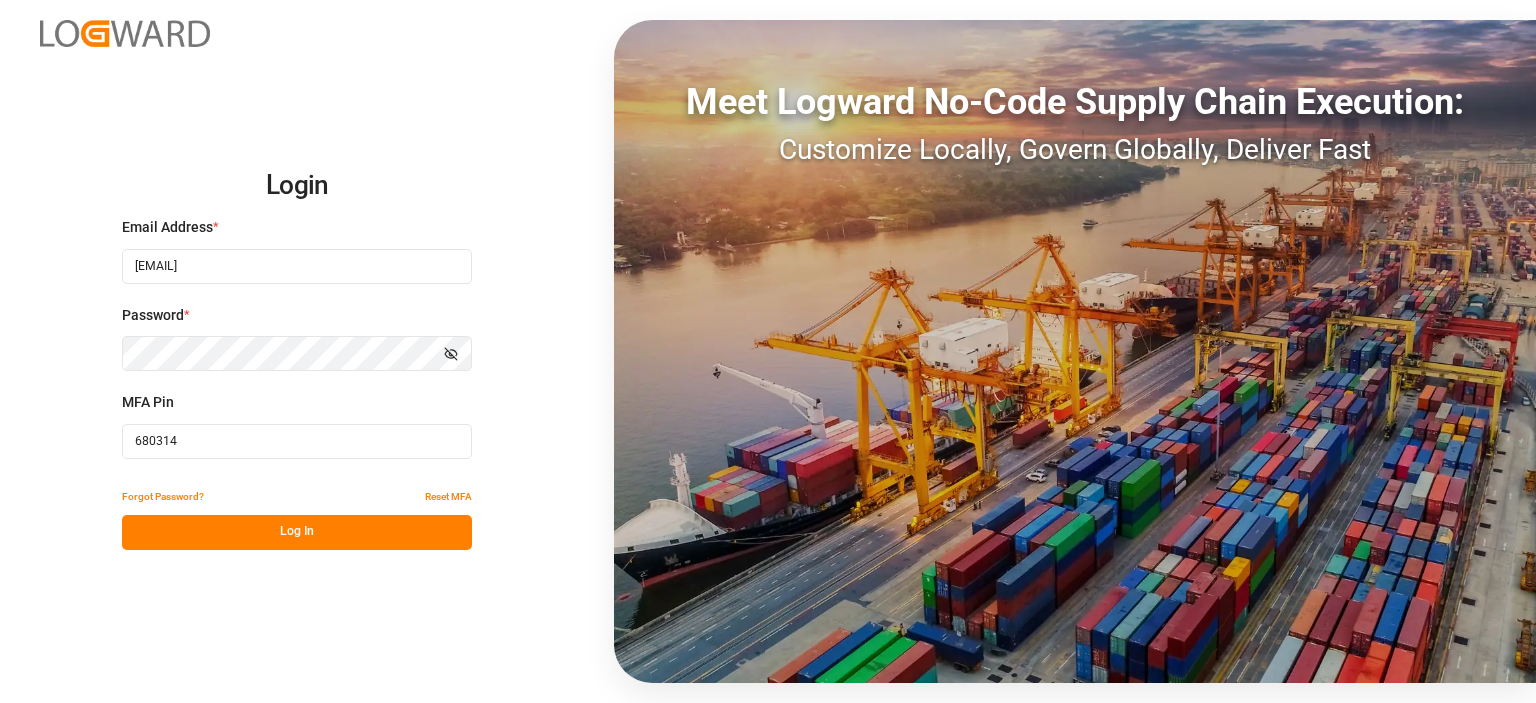 type on "680314" 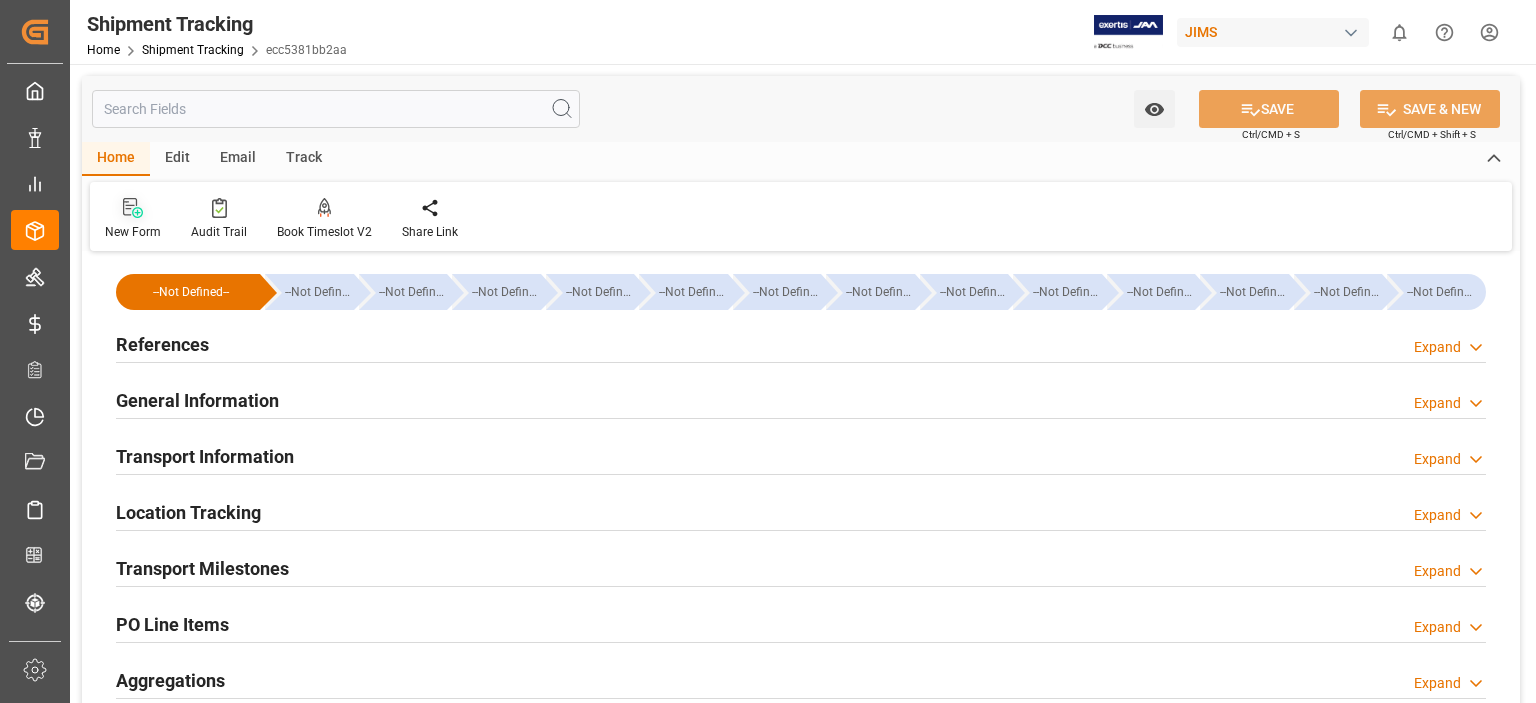 click 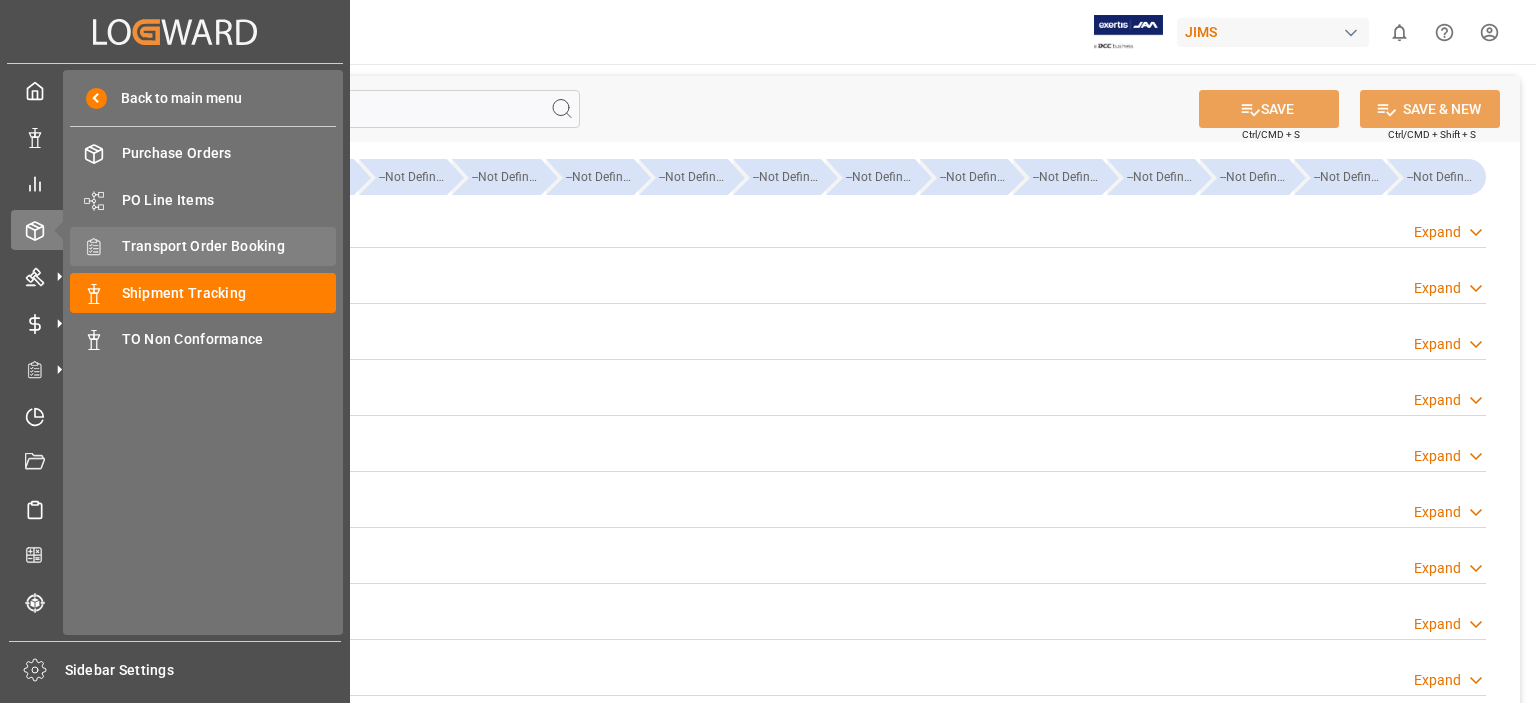 click on "Transport Order Booking" at bounding box center (229, 246) 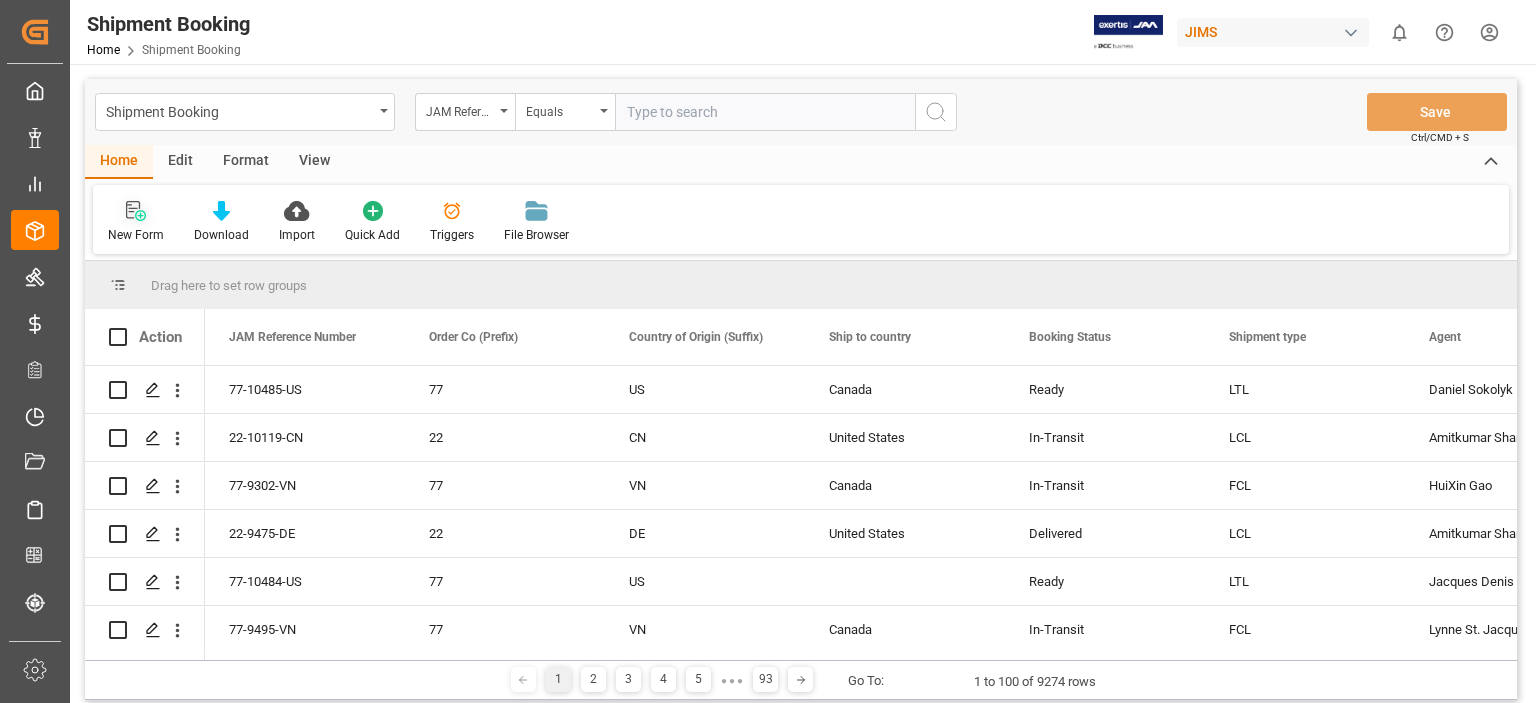 click 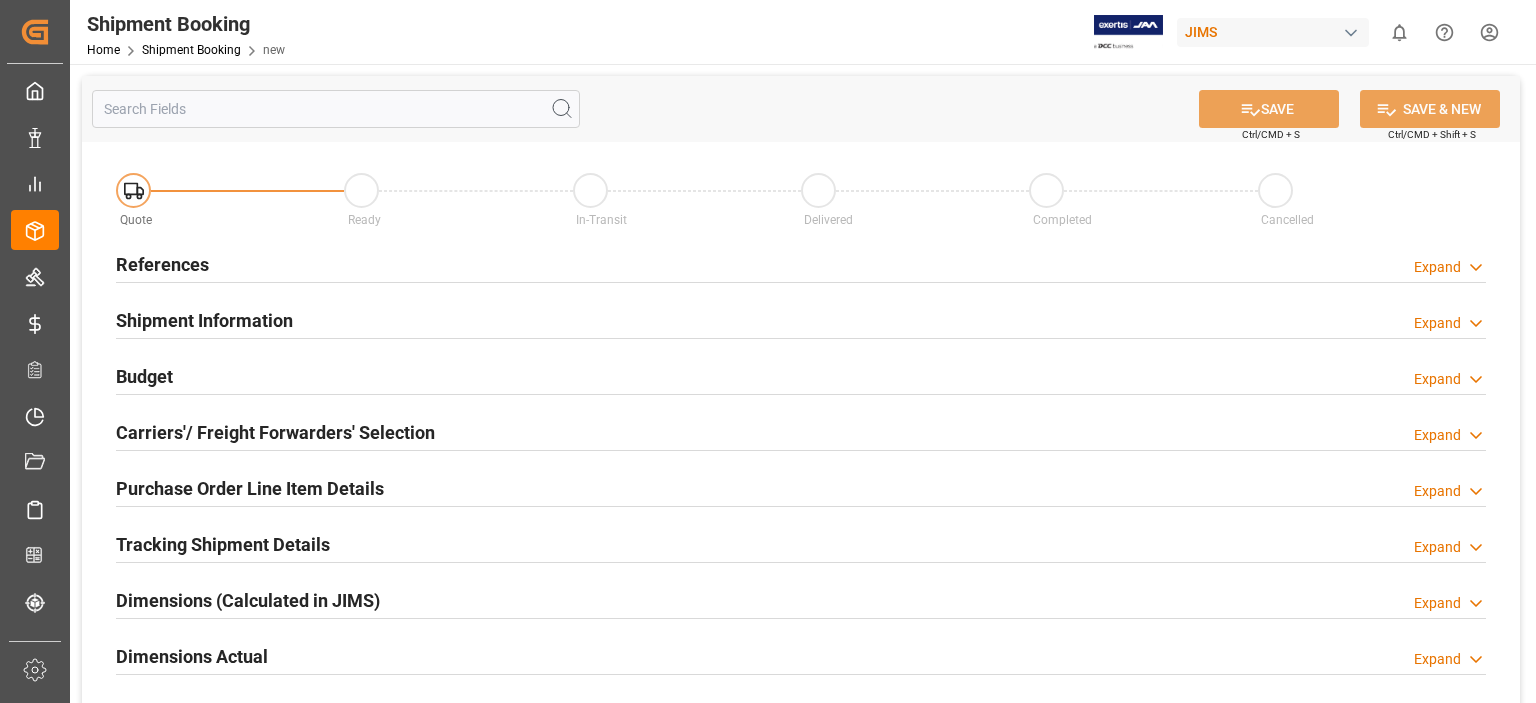 click on "References" at bounding box center [162, 264] 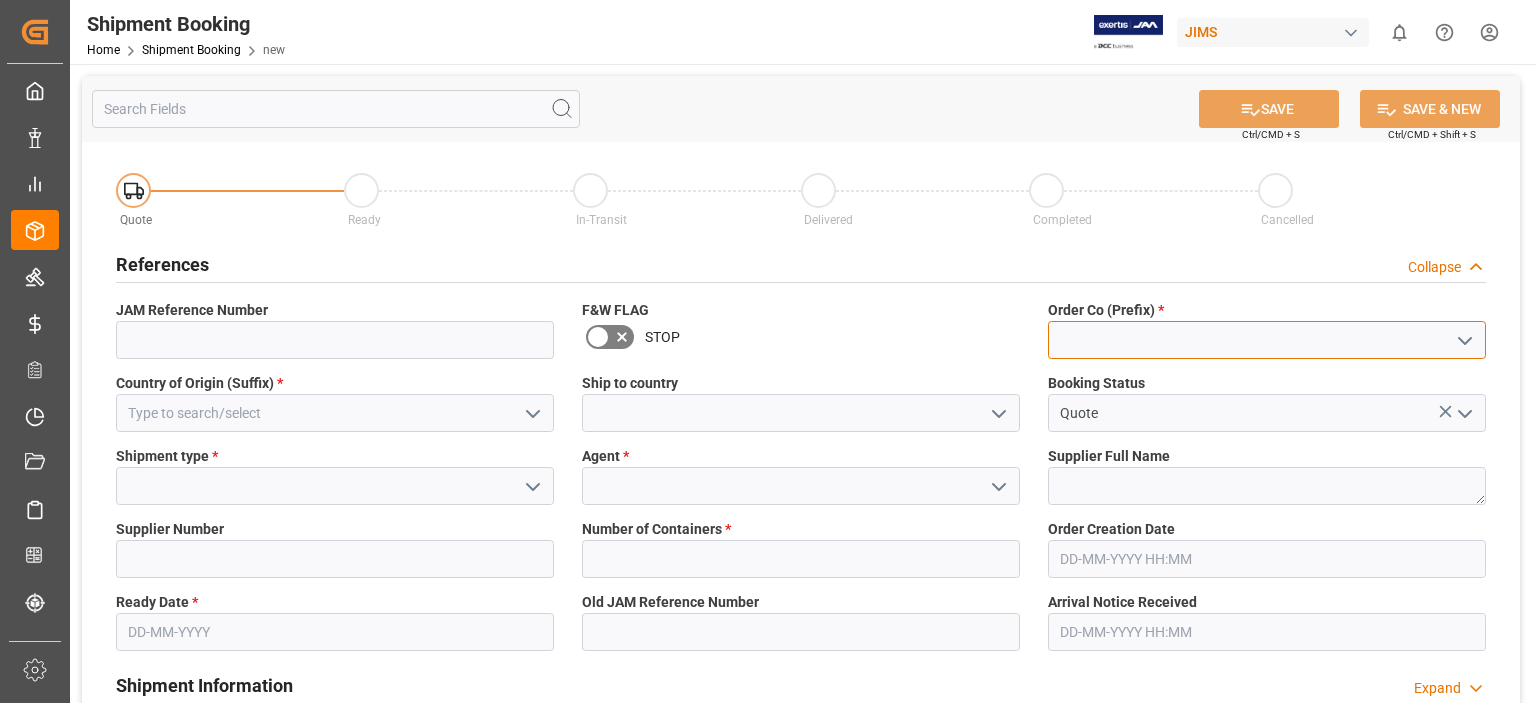click at bounding box center (1267, 340) 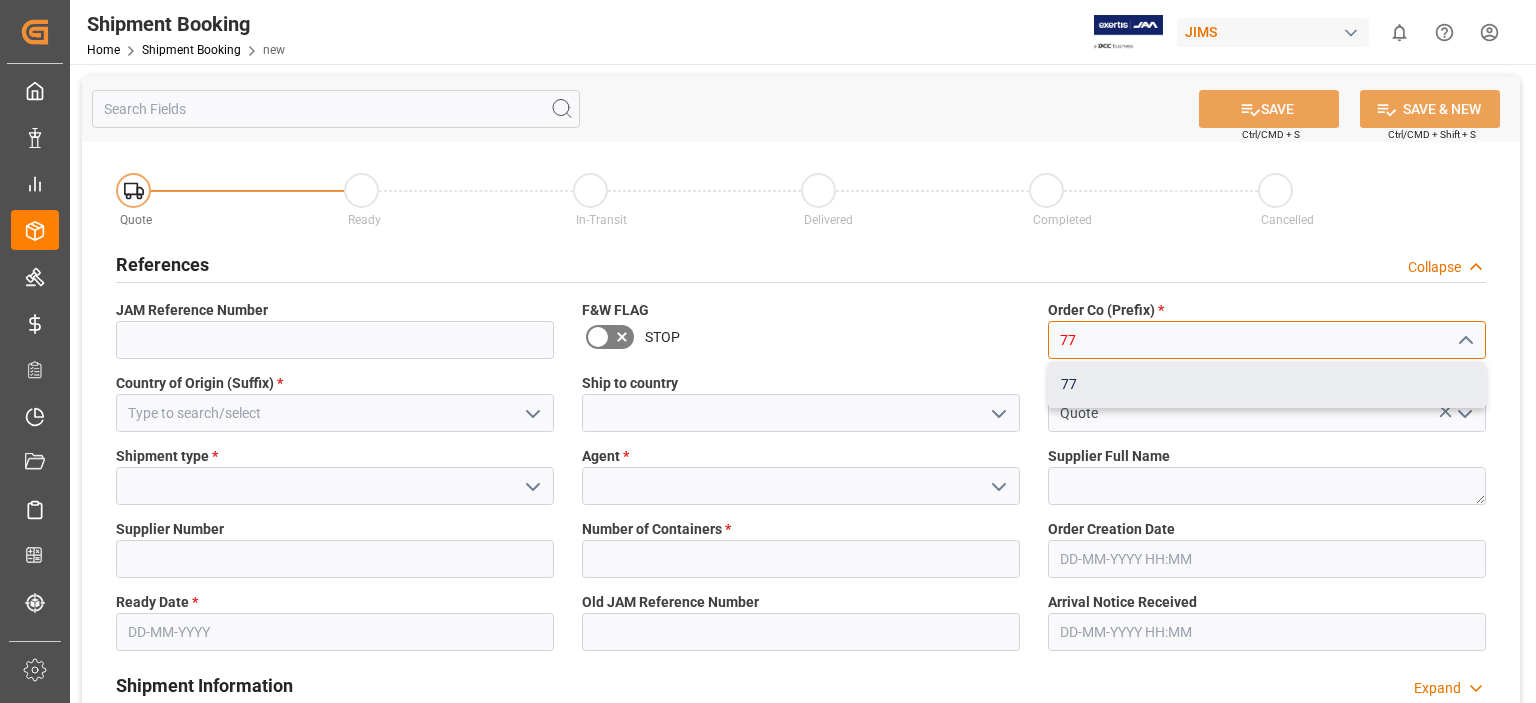 click on "77" at bounding box center (1267, 384) 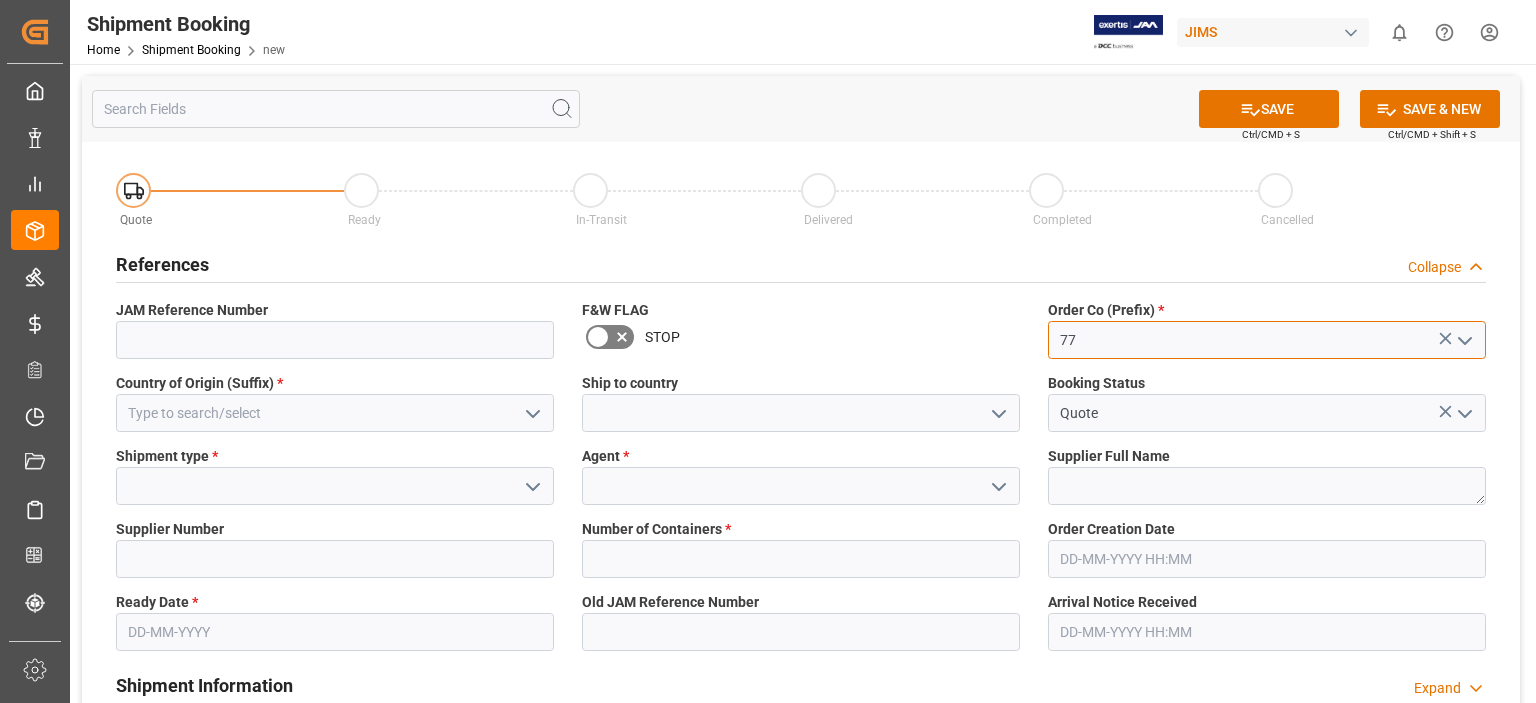 type on "77" 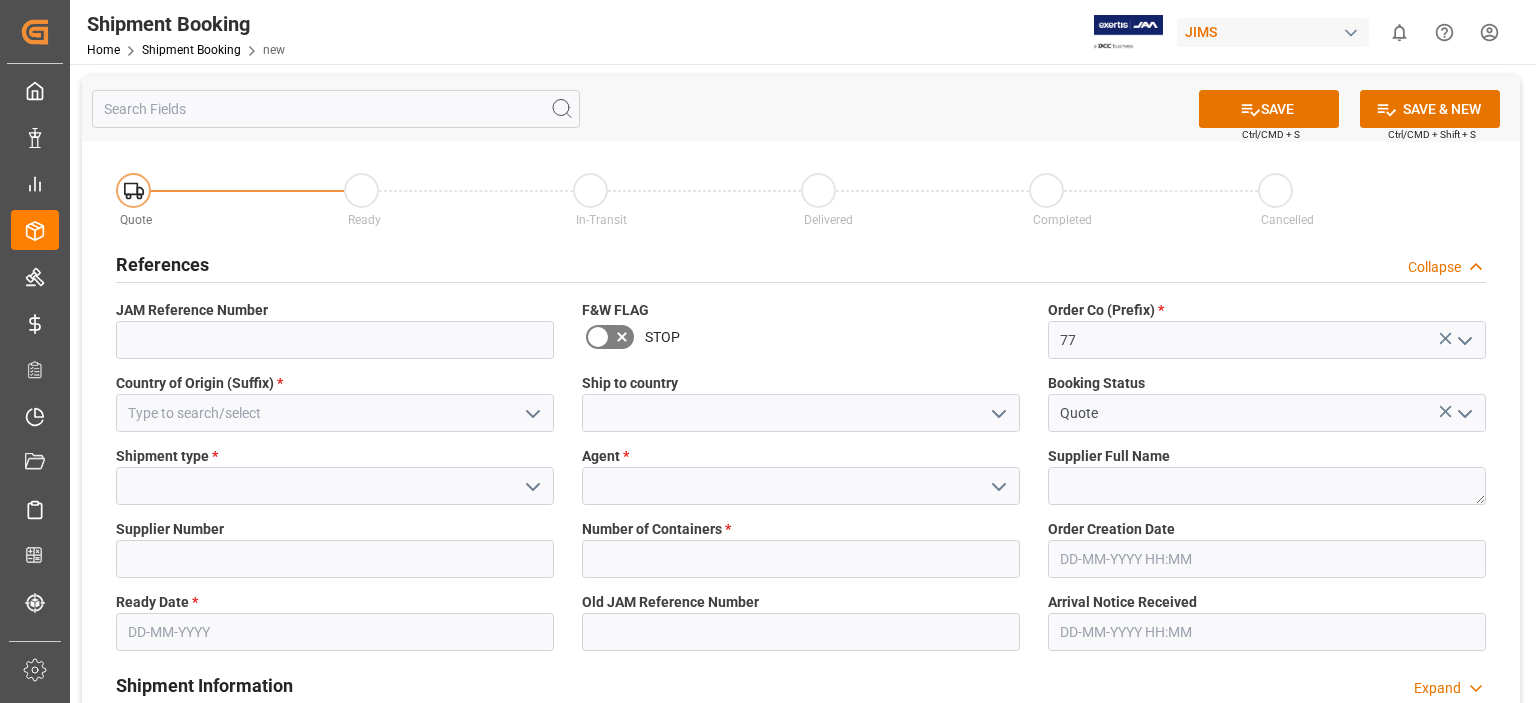 click 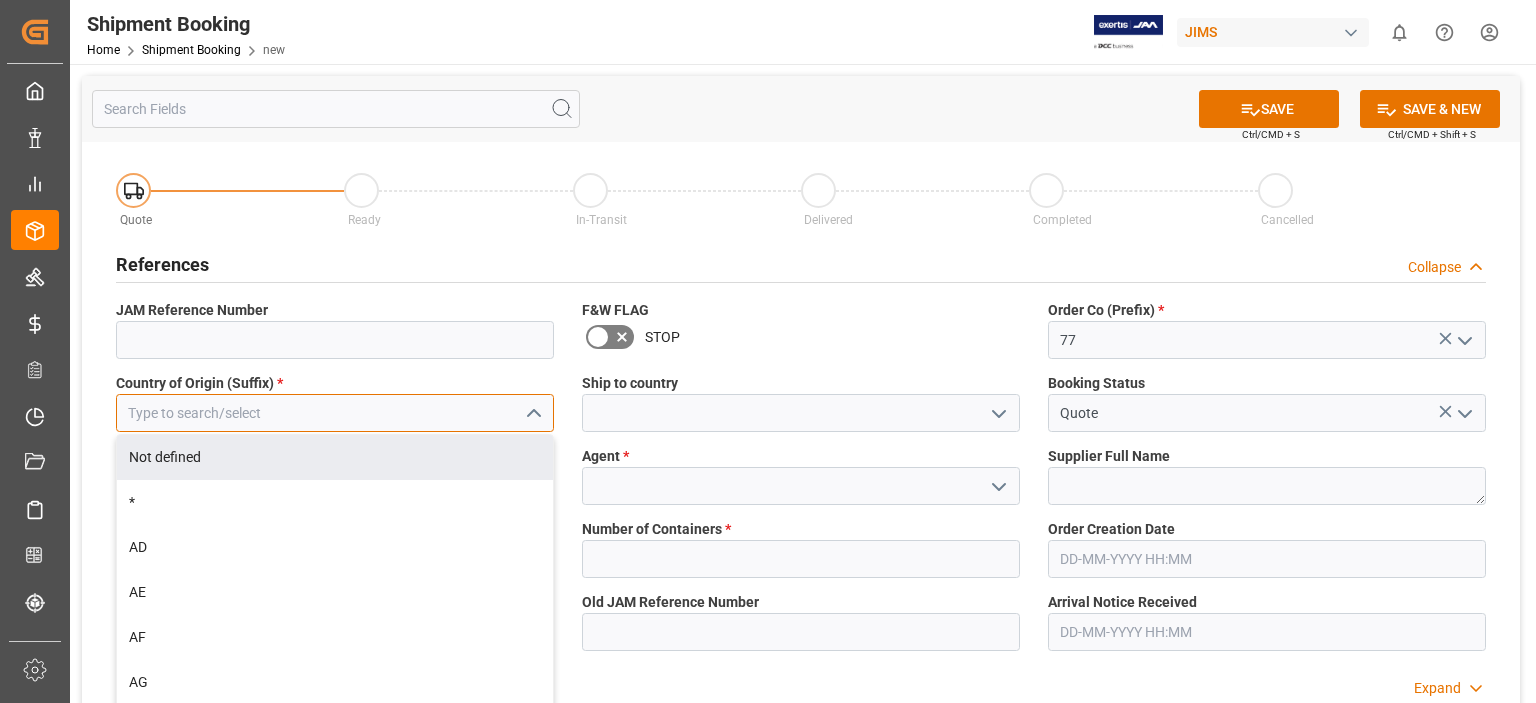 click at bounding box center (335, 413) 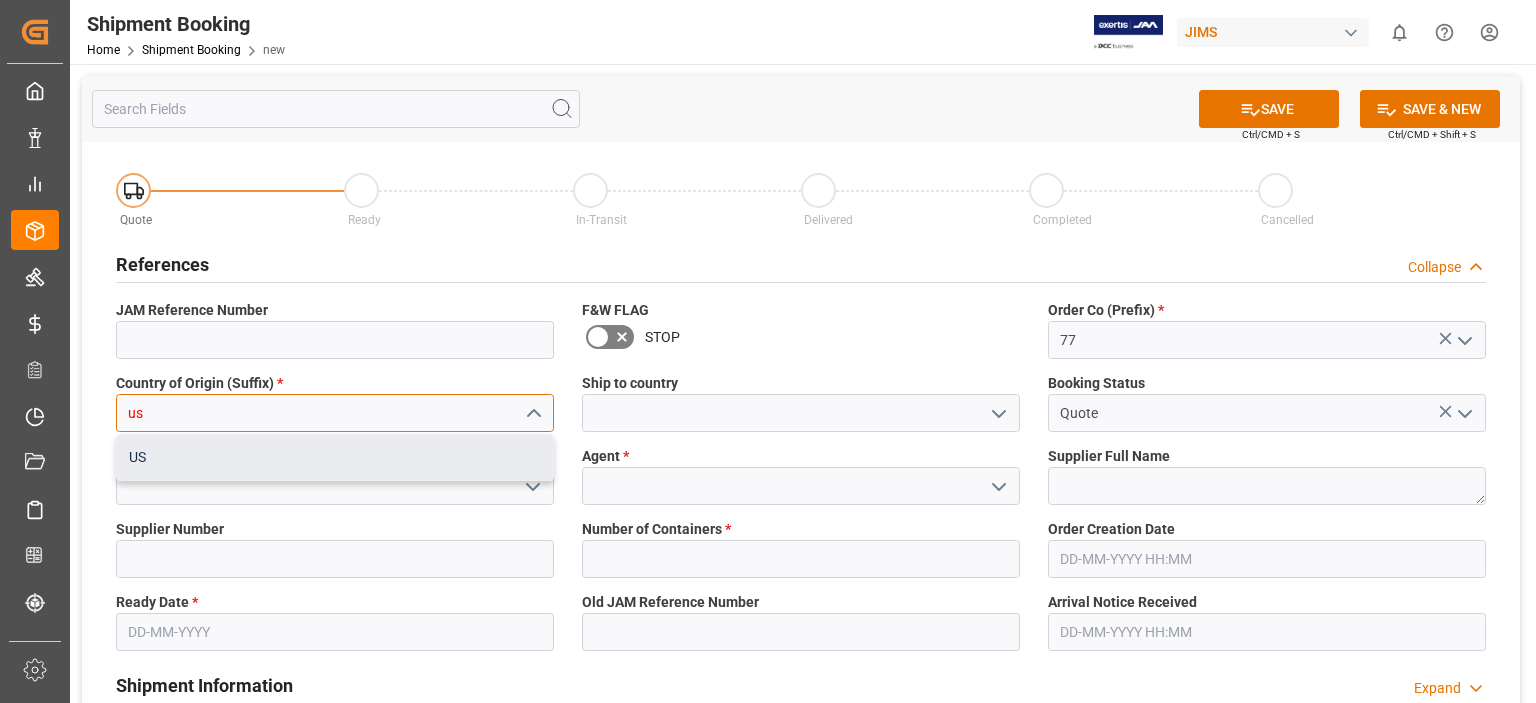 click on "US" at bounding box center (335, 457) 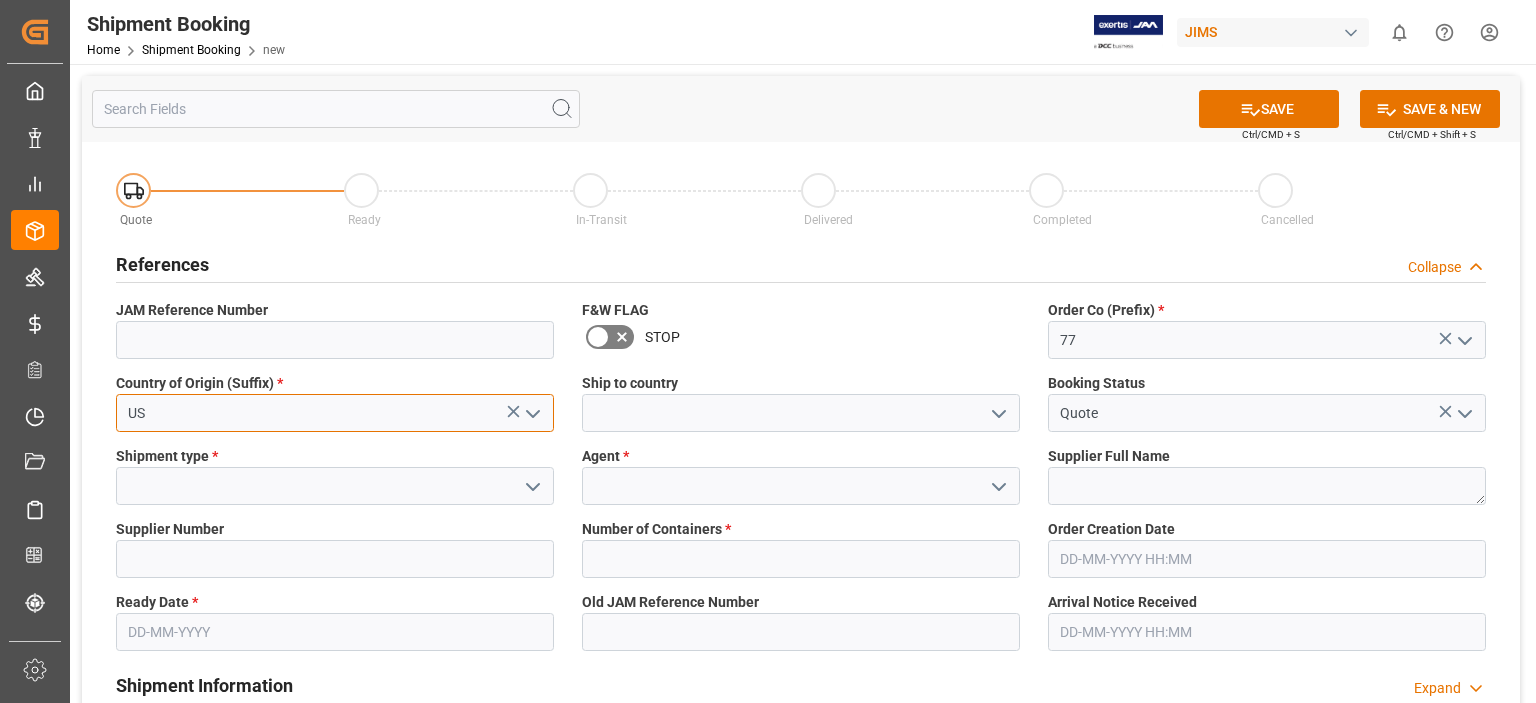 type on "US" 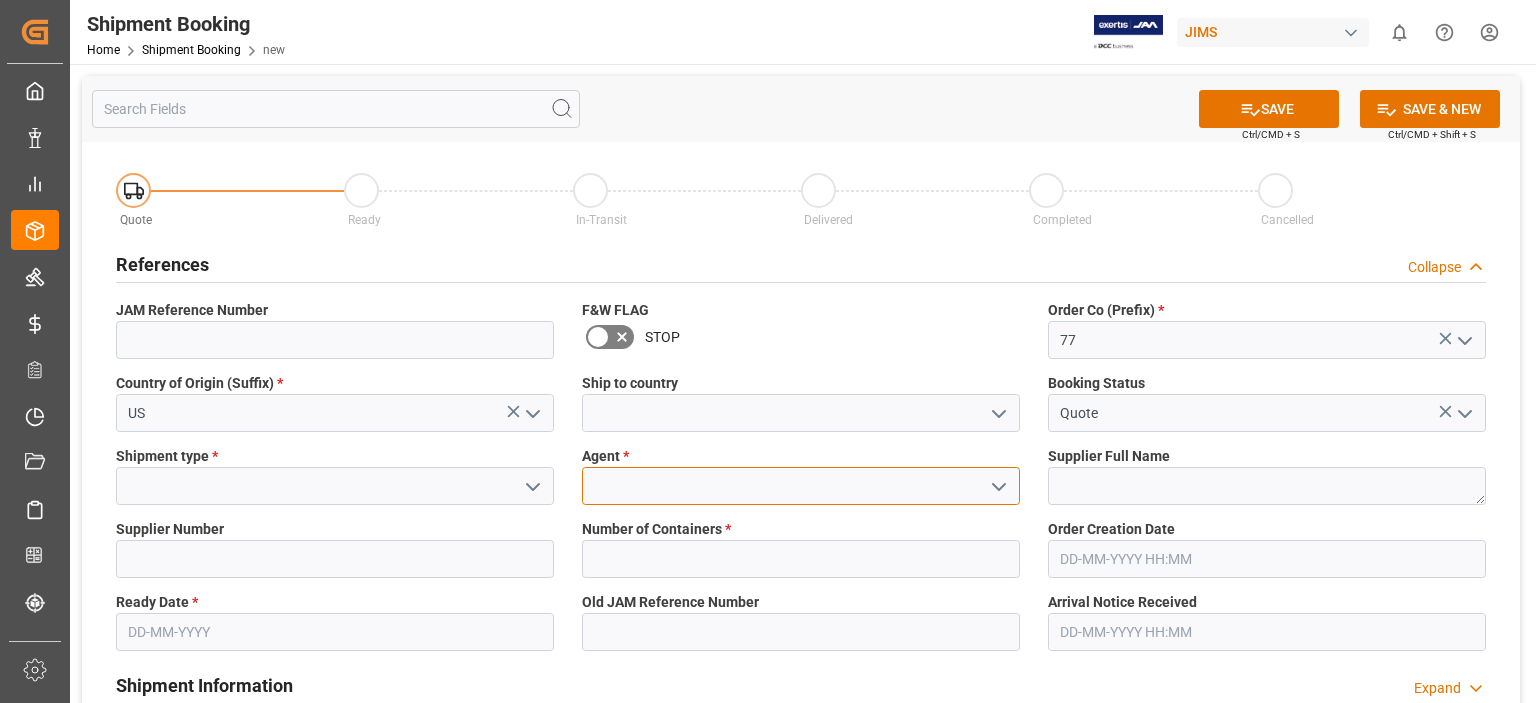 click at bounding box center [801, 486] 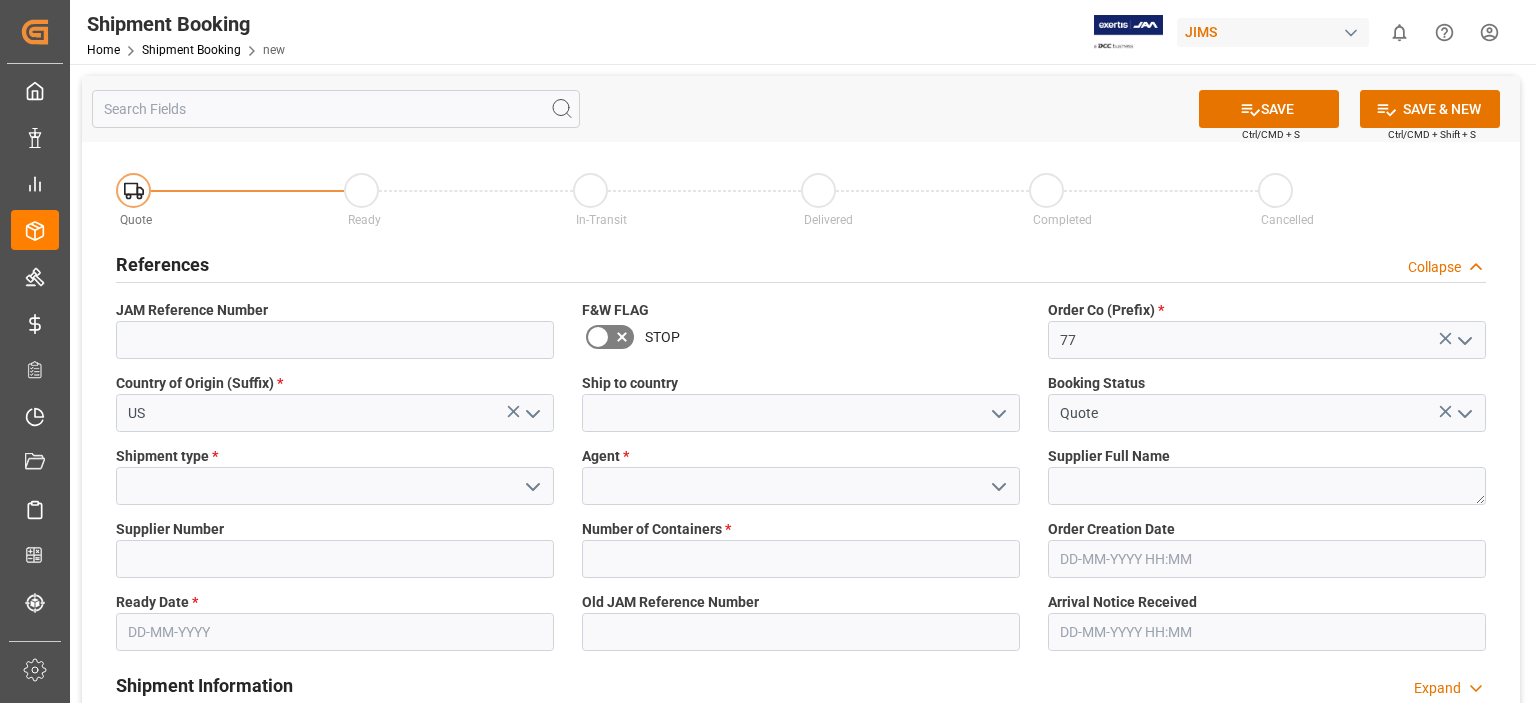 click 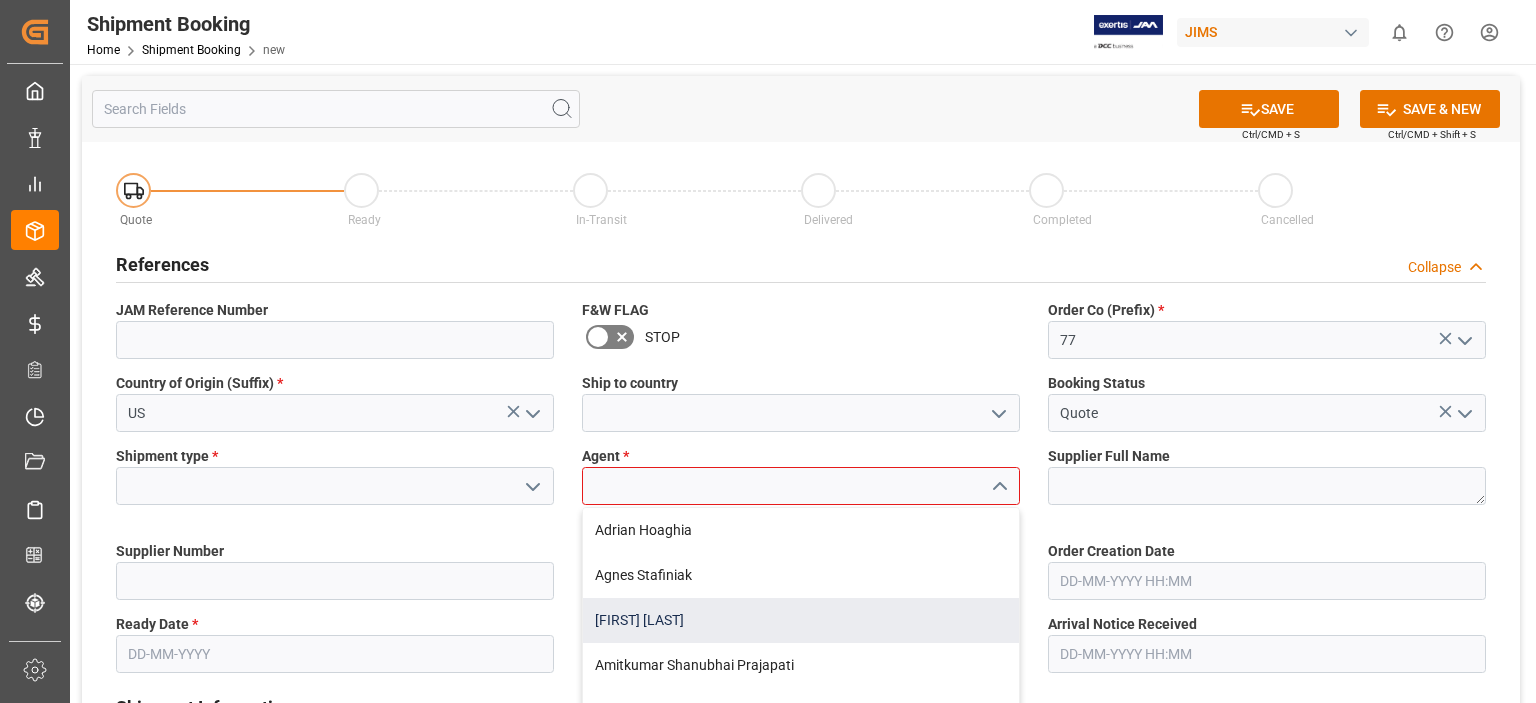 scroll, scrollTop: 166, scrollLeft: 0, axis: vertical 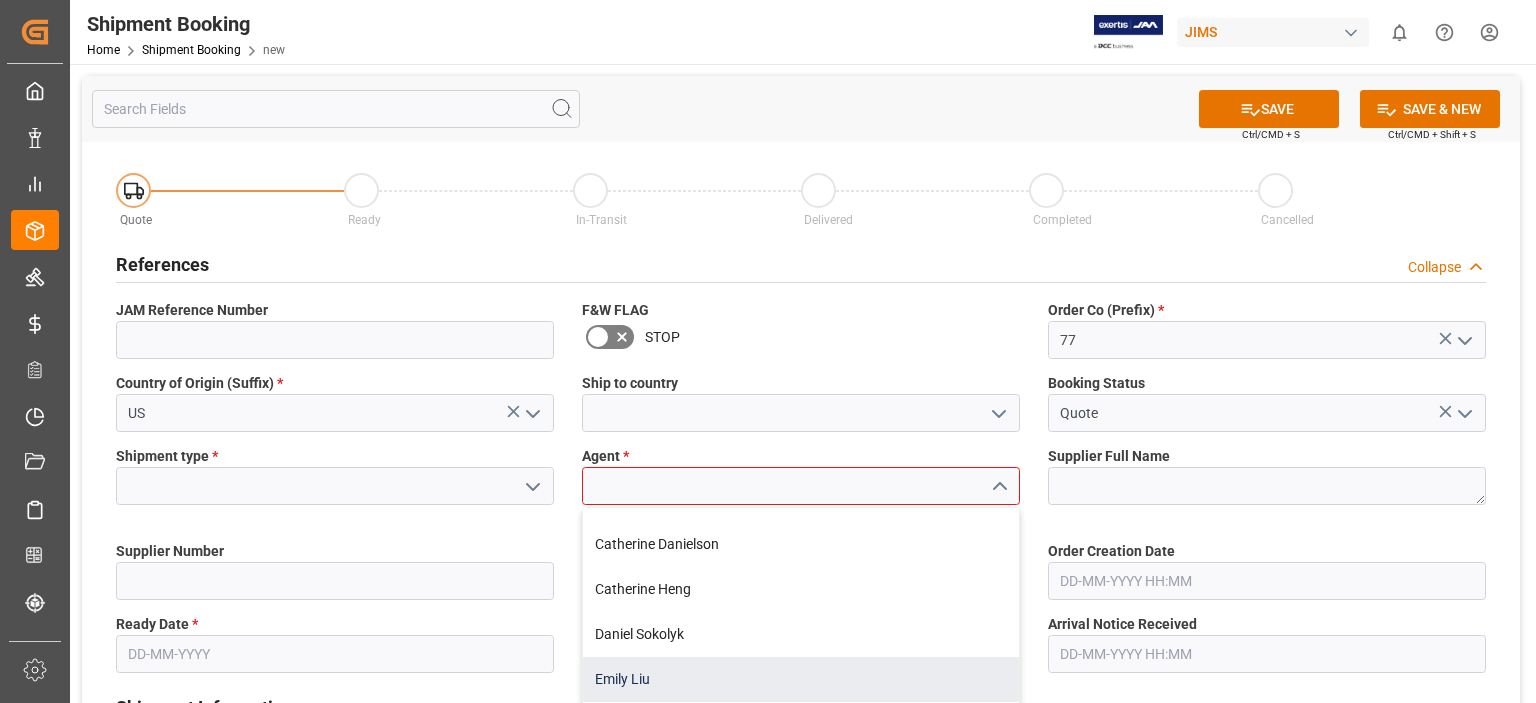 click on "Emily Liu" at bounding box center [801, 679] 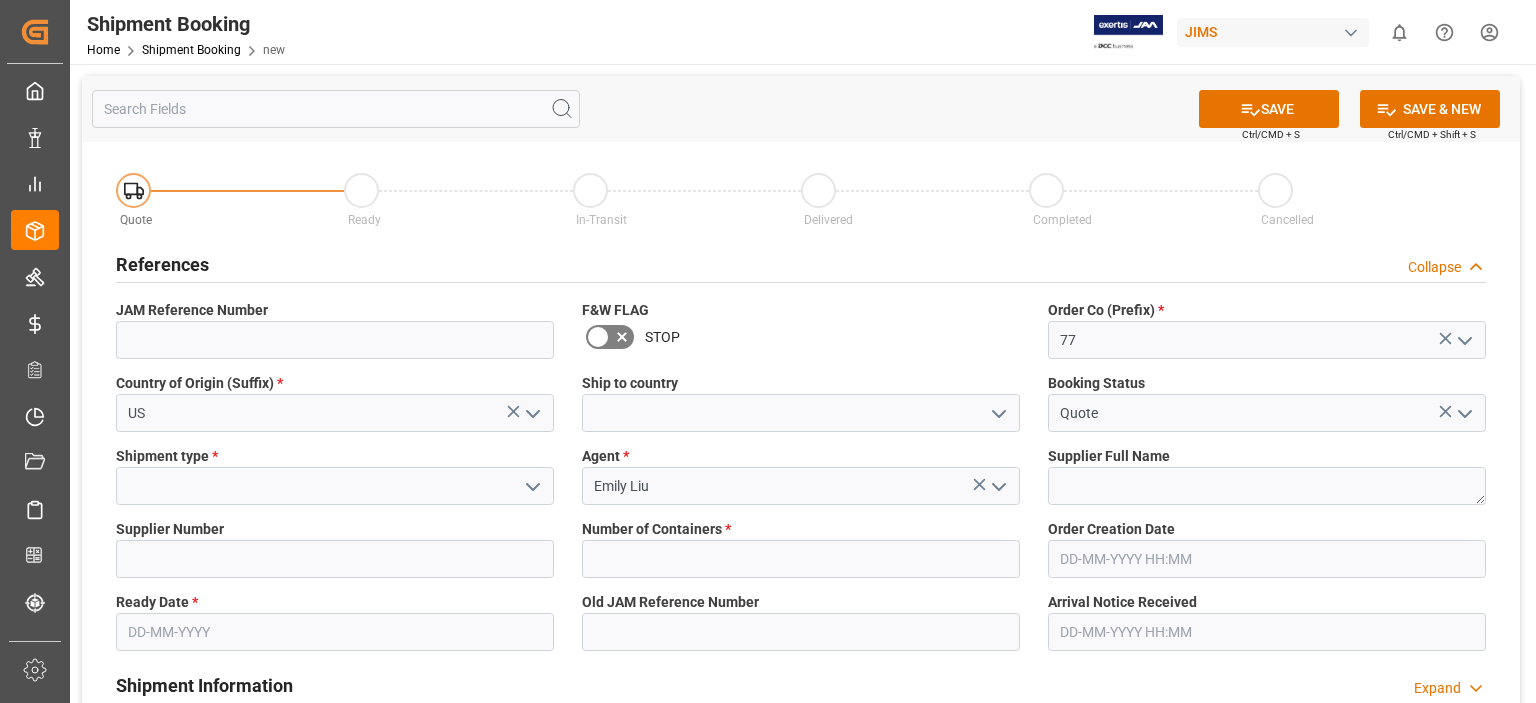 click 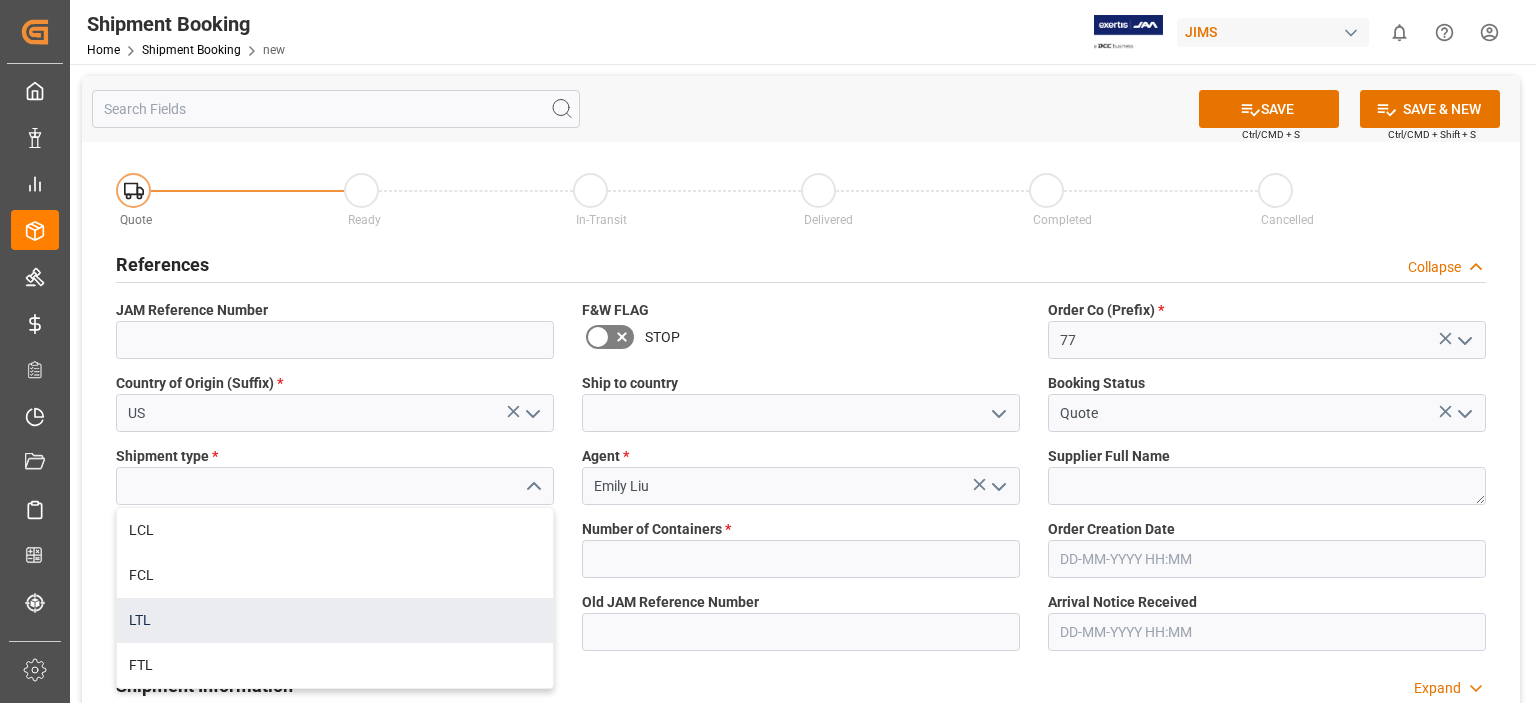 click on "LTL" at bounding box center [335, 620] 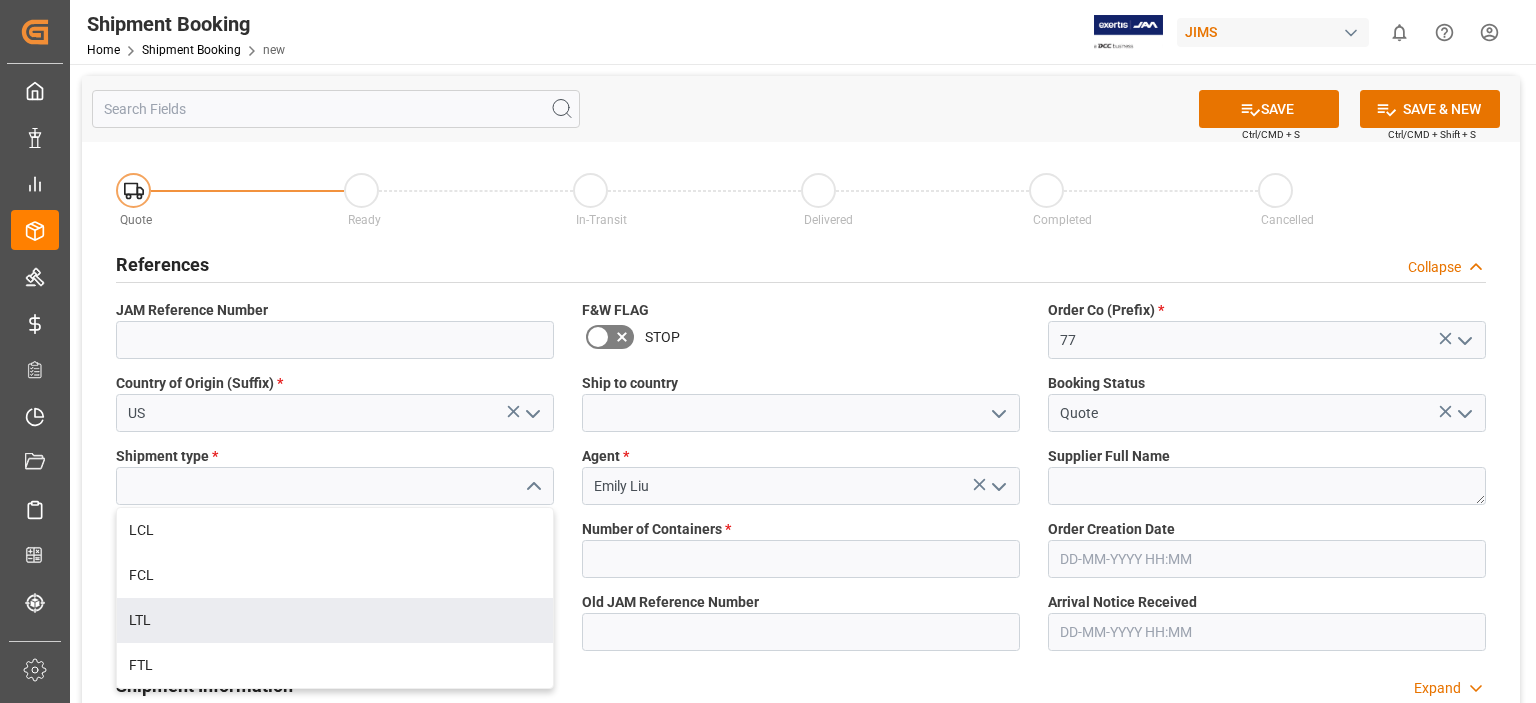type on "LTL" 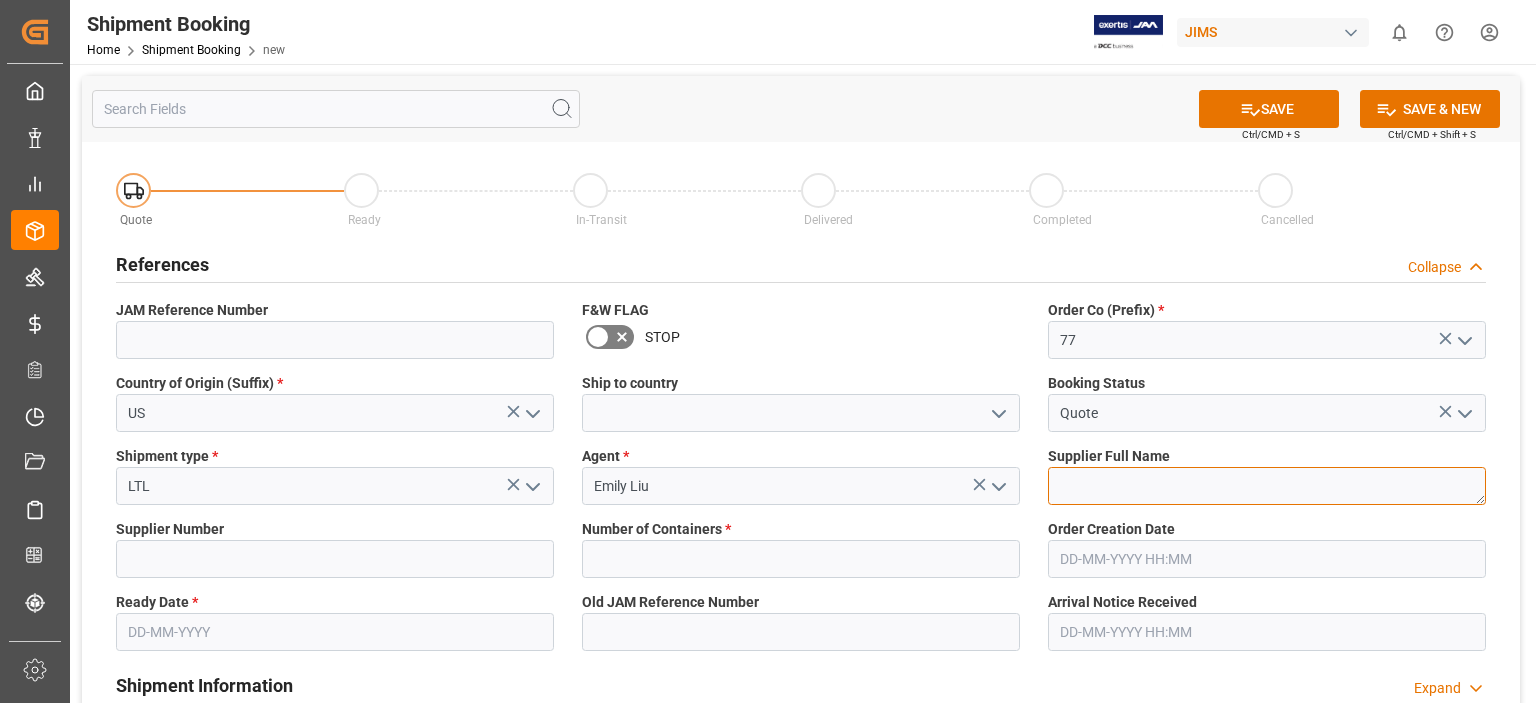 click at bounding box center (1267, 486) 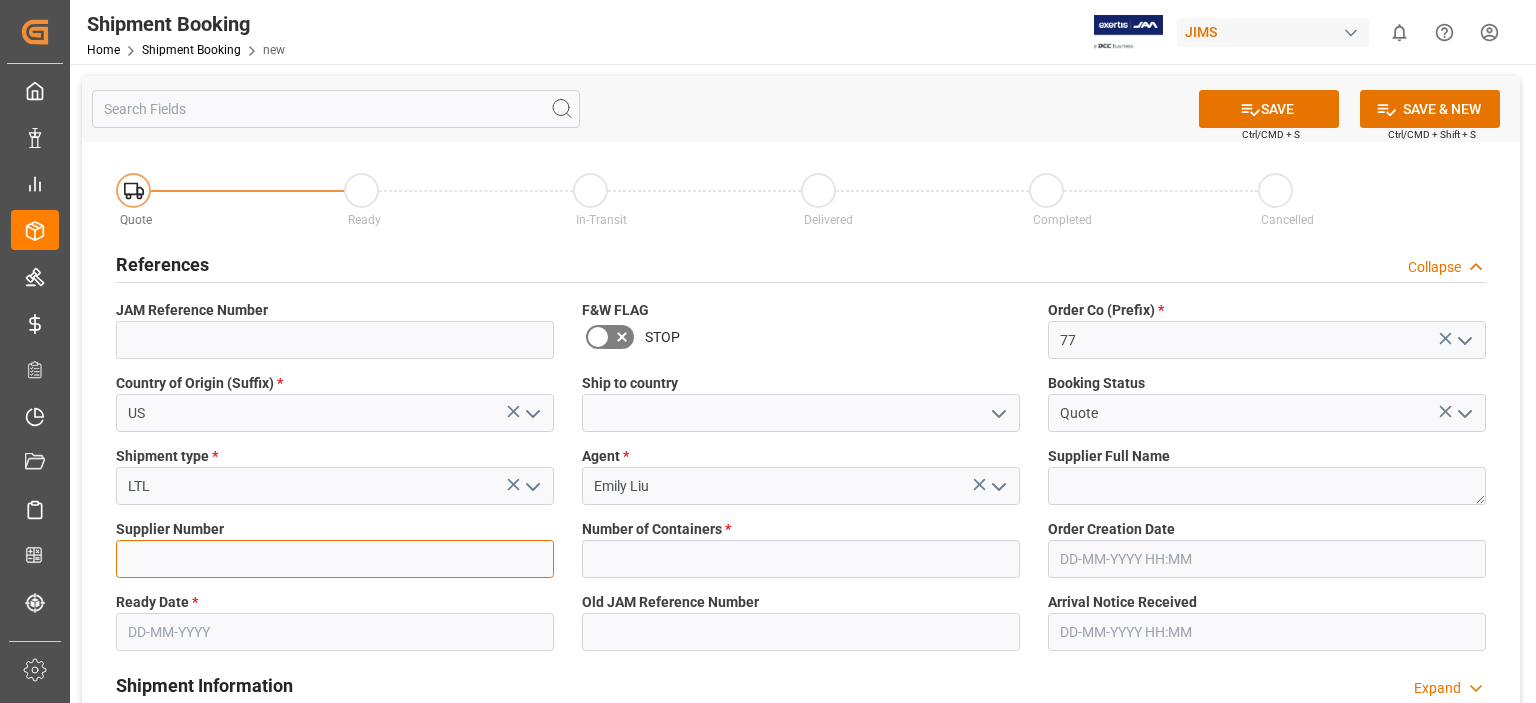 click at bounding box center (335, 559) 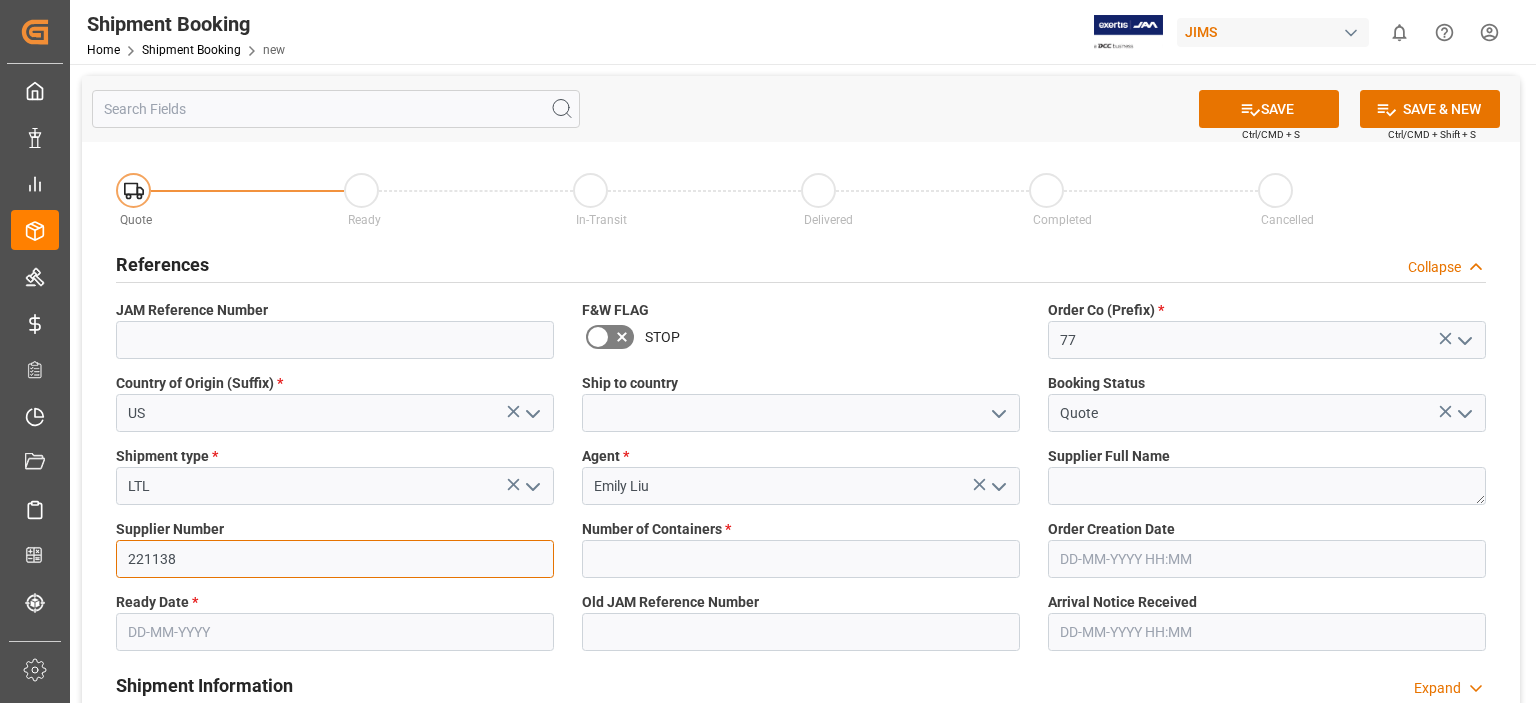 type on "221138" 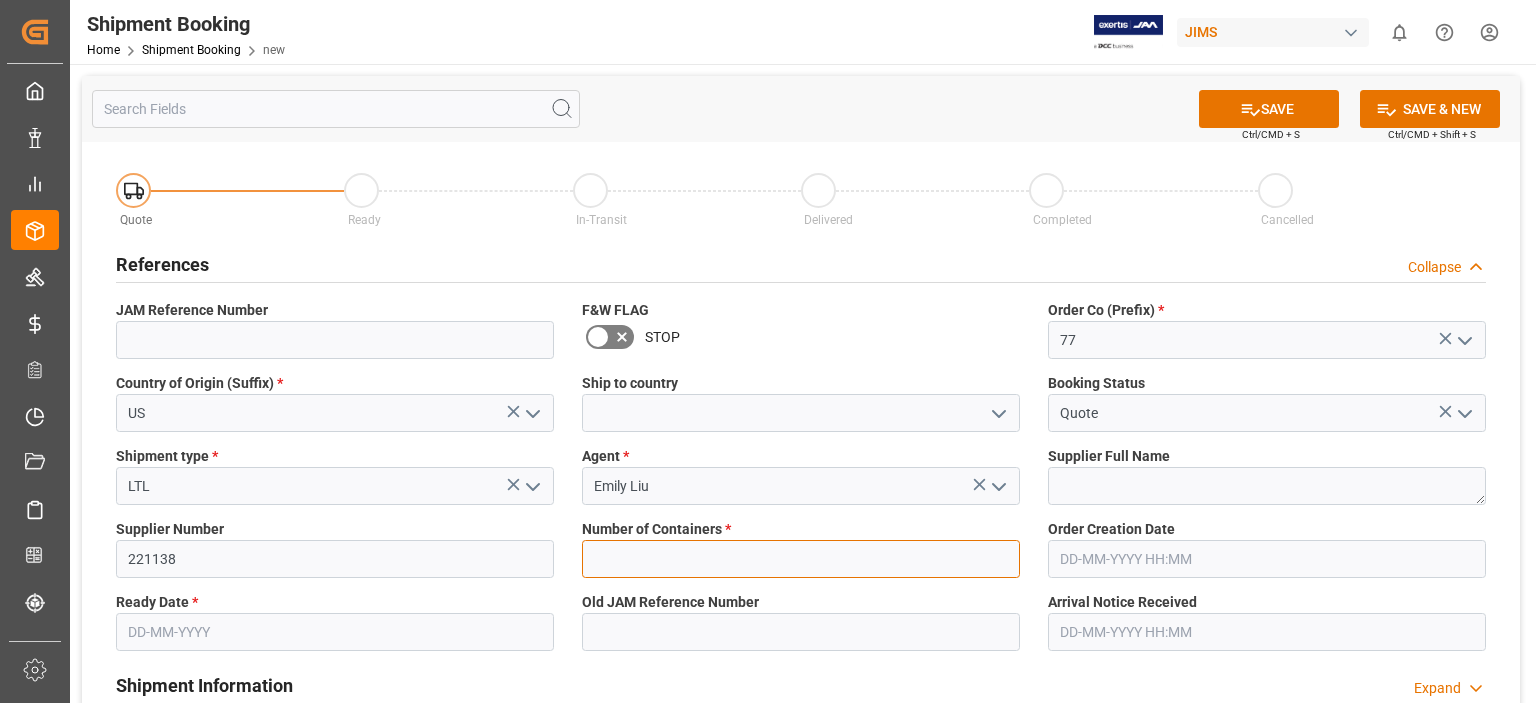 click at bounding box center [801, 559] 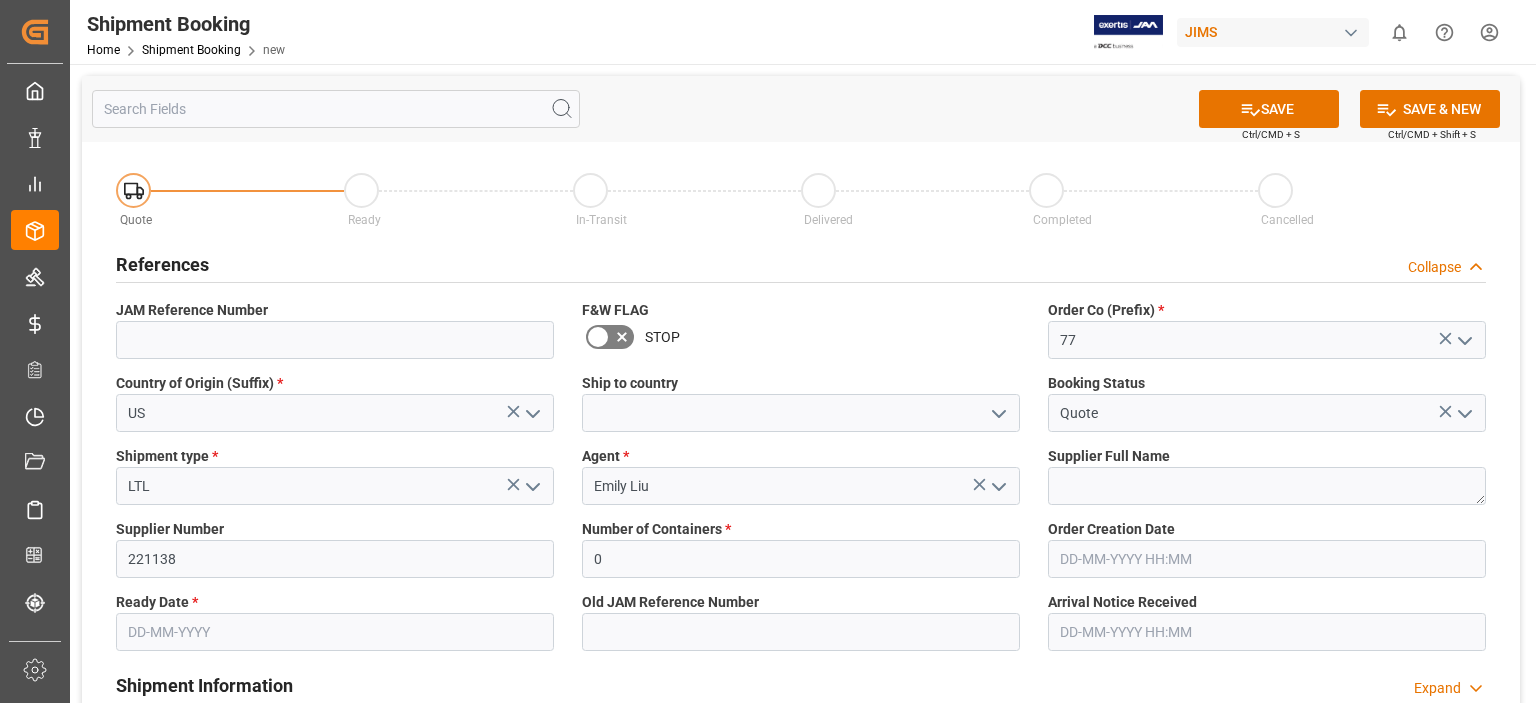 click at bounding box center (335, 632) 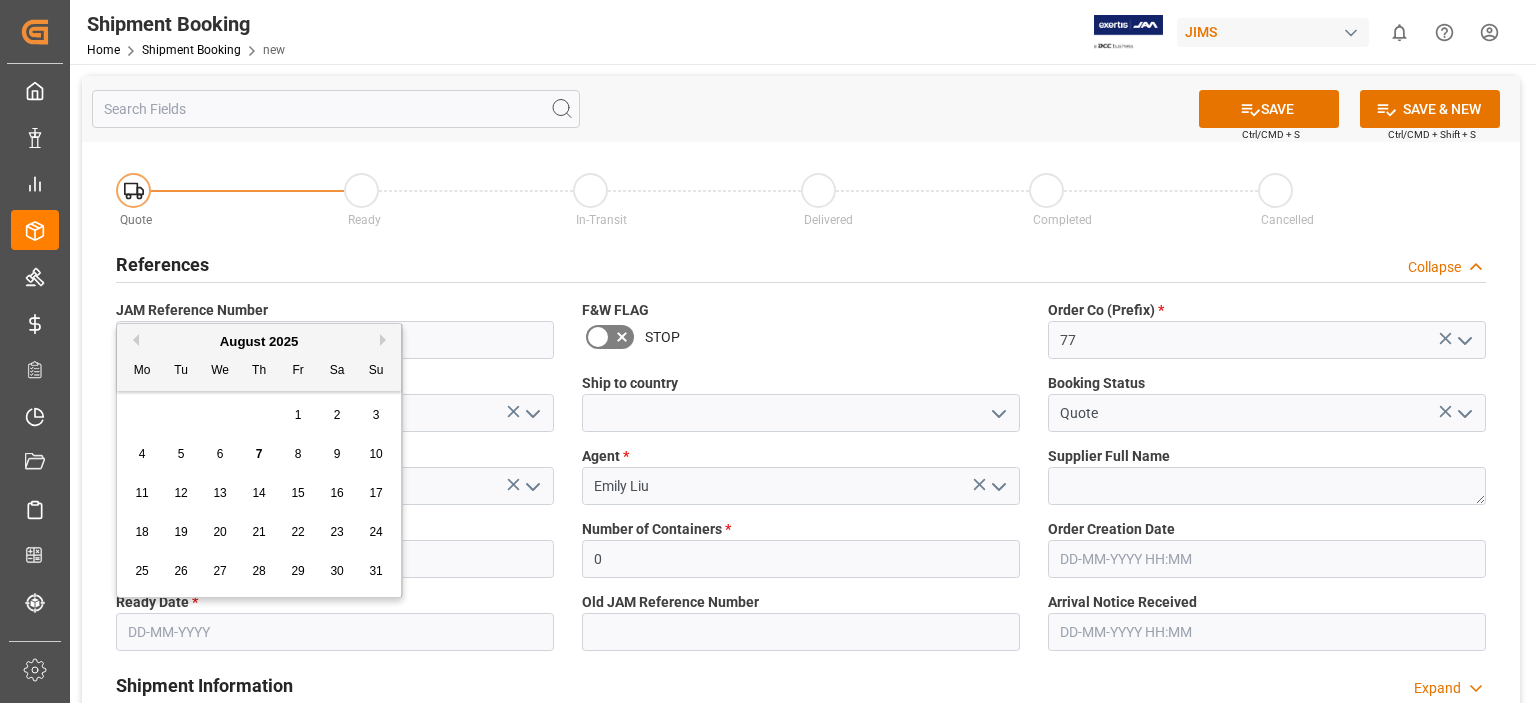 click on "5" at bounding box center [181, 455] 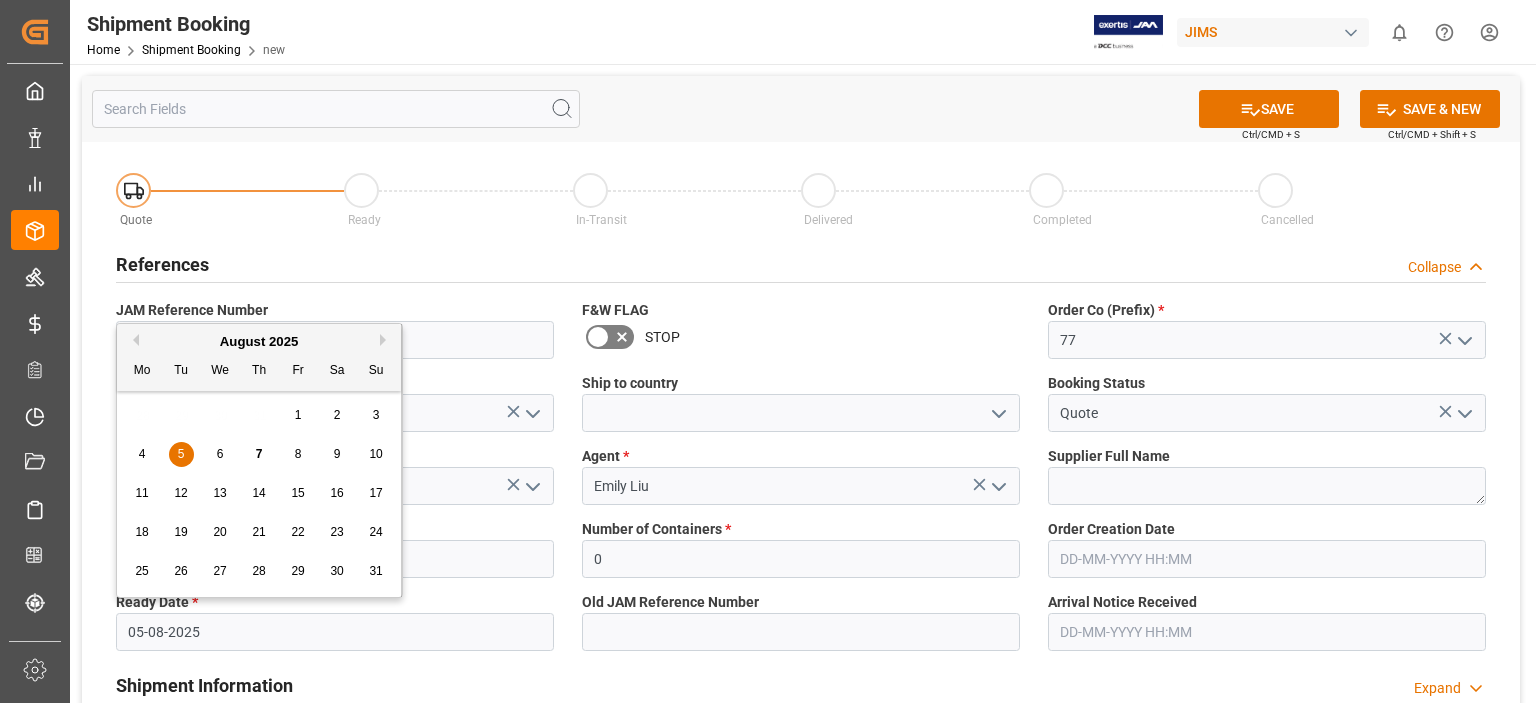 click on "05-08-2025" at bounding box center [335, 632] 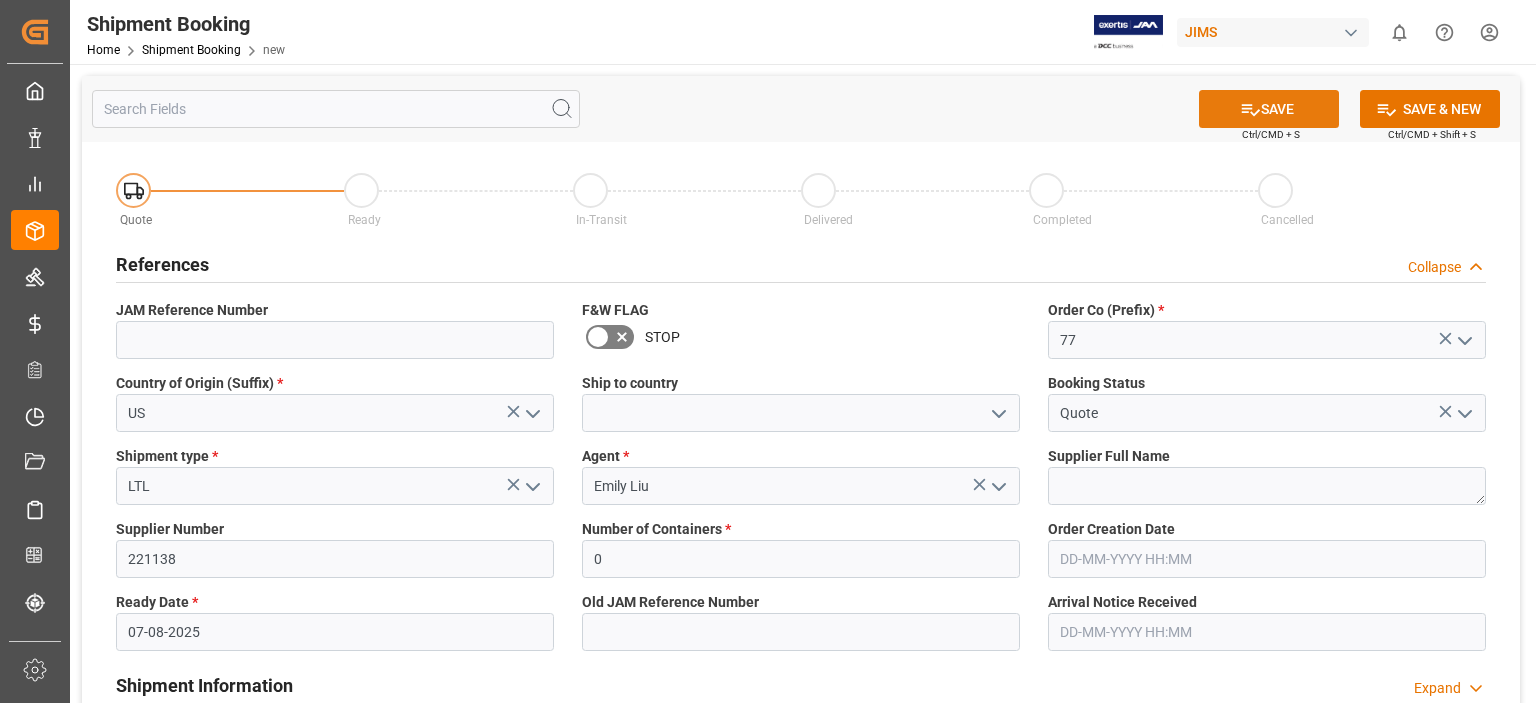 click on "SAVE" at bounding box center [1269, 109] 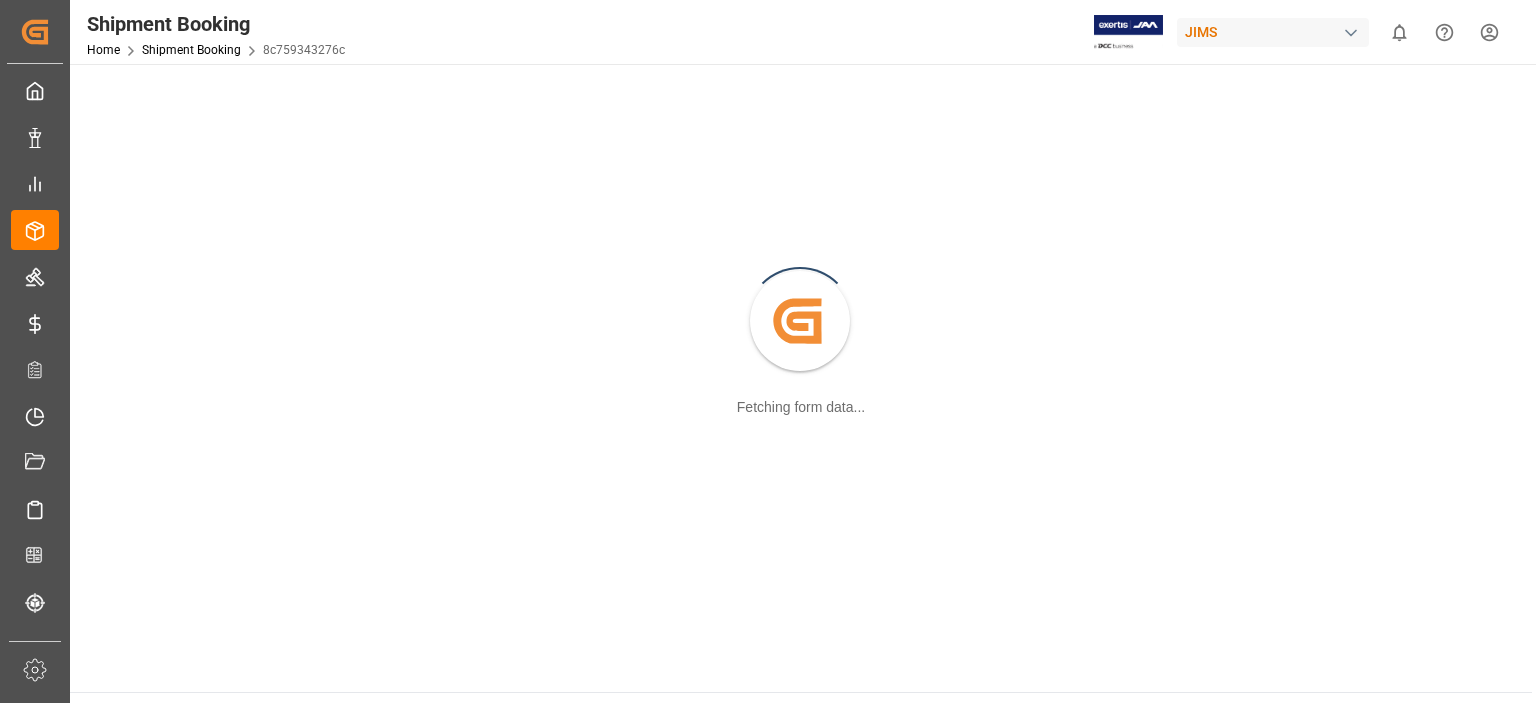 scroll, scrollTop: 0, scrollLeft: 0, axis: both 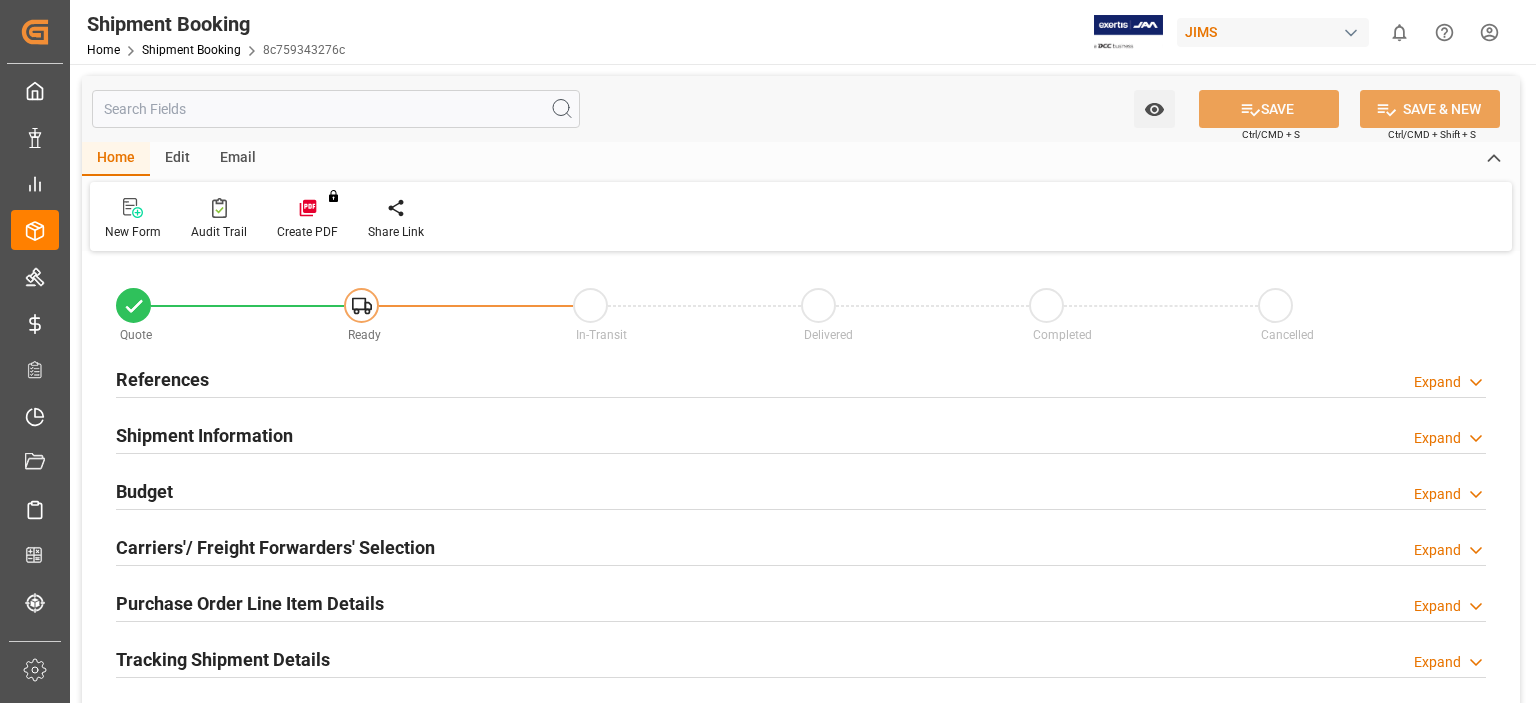 type on "0" 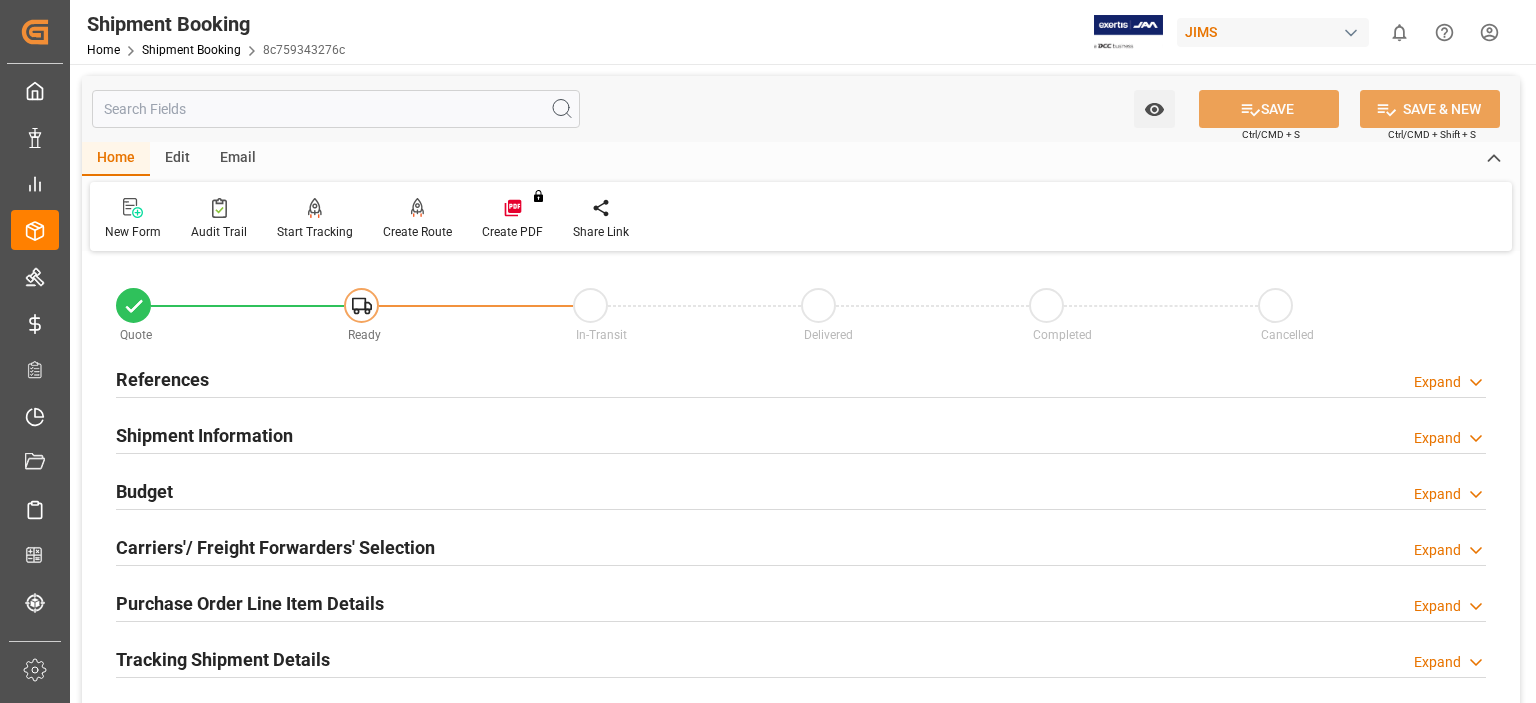 click on "References" at bounding box center (162, 379) 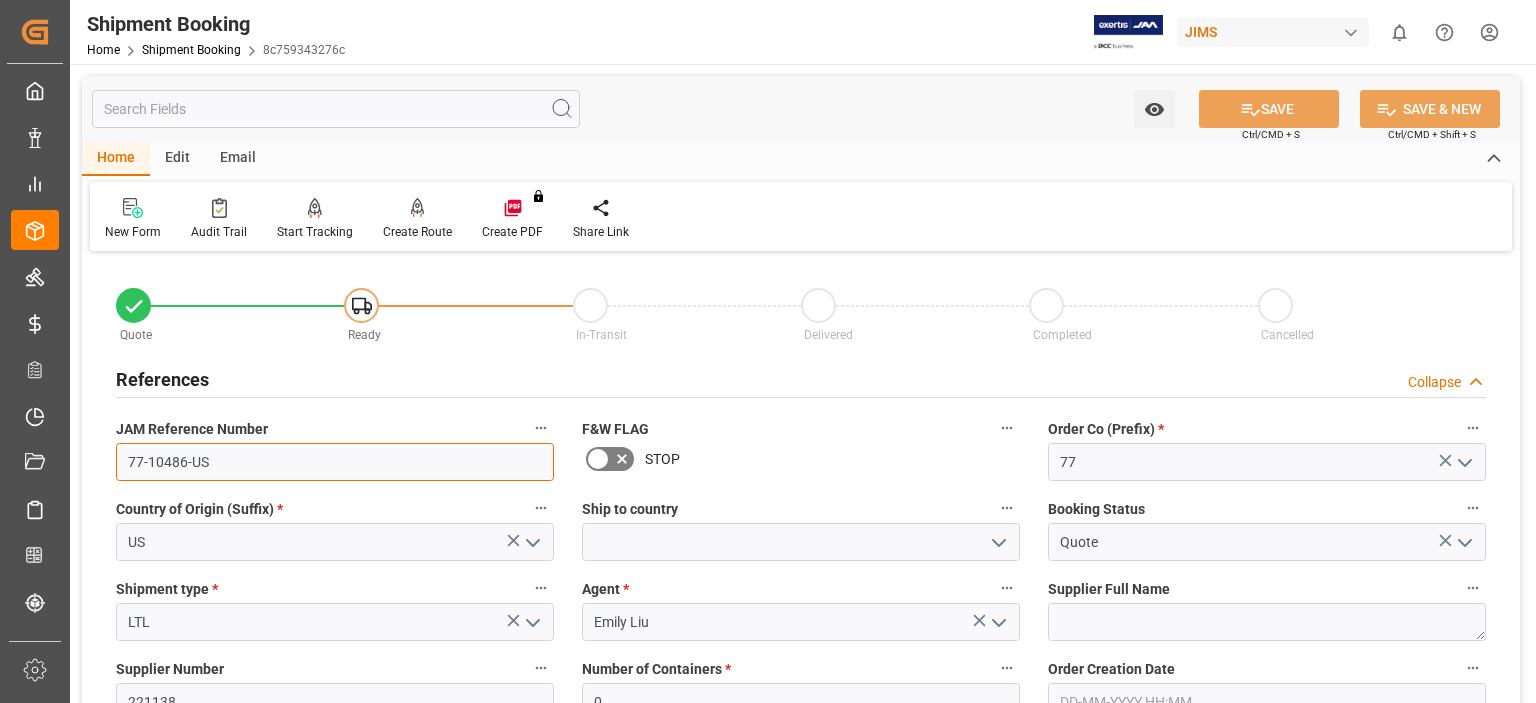 drag, startPoint x: 222, startPoint y: 468, endPoint x: 100, endPoint y: 467, distance: 122.0041 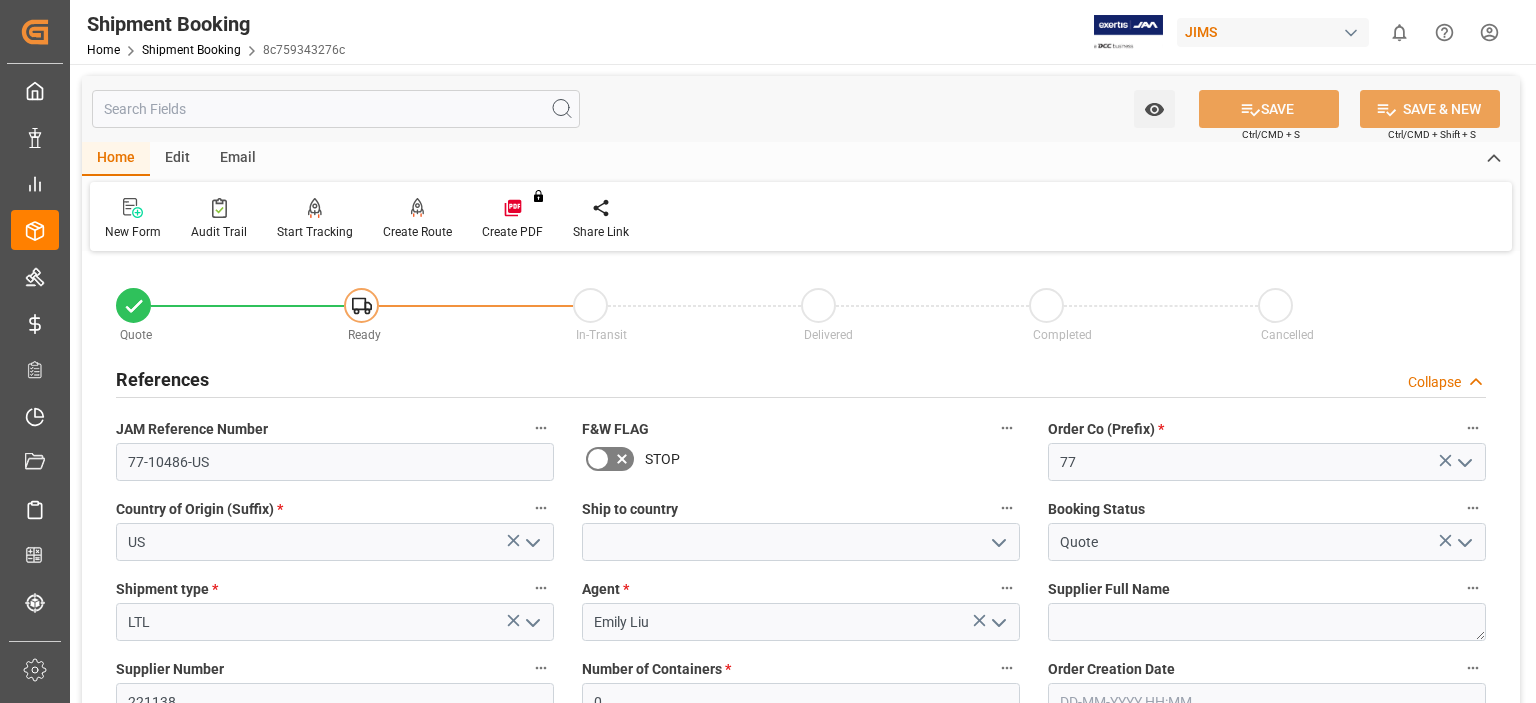 click on "New Form Audit Trail Start Tracking Create Empty Shipment Tracking Create Route Create PDF You don't have permission for this feature. Contact admin. Share Link" at bounding box center [801, 216] 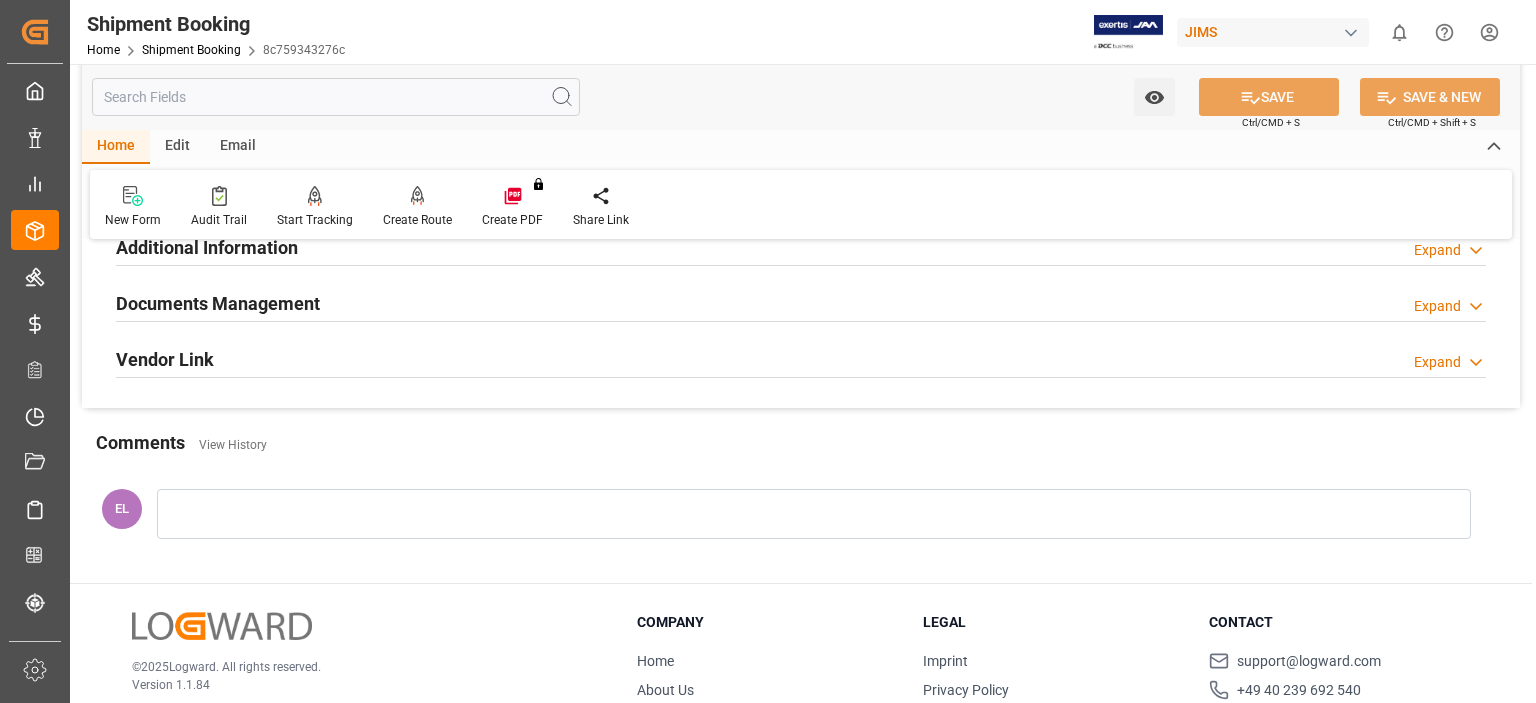 scroll, scrollTop: 1031, scrollLeft: 0, axis: vertical 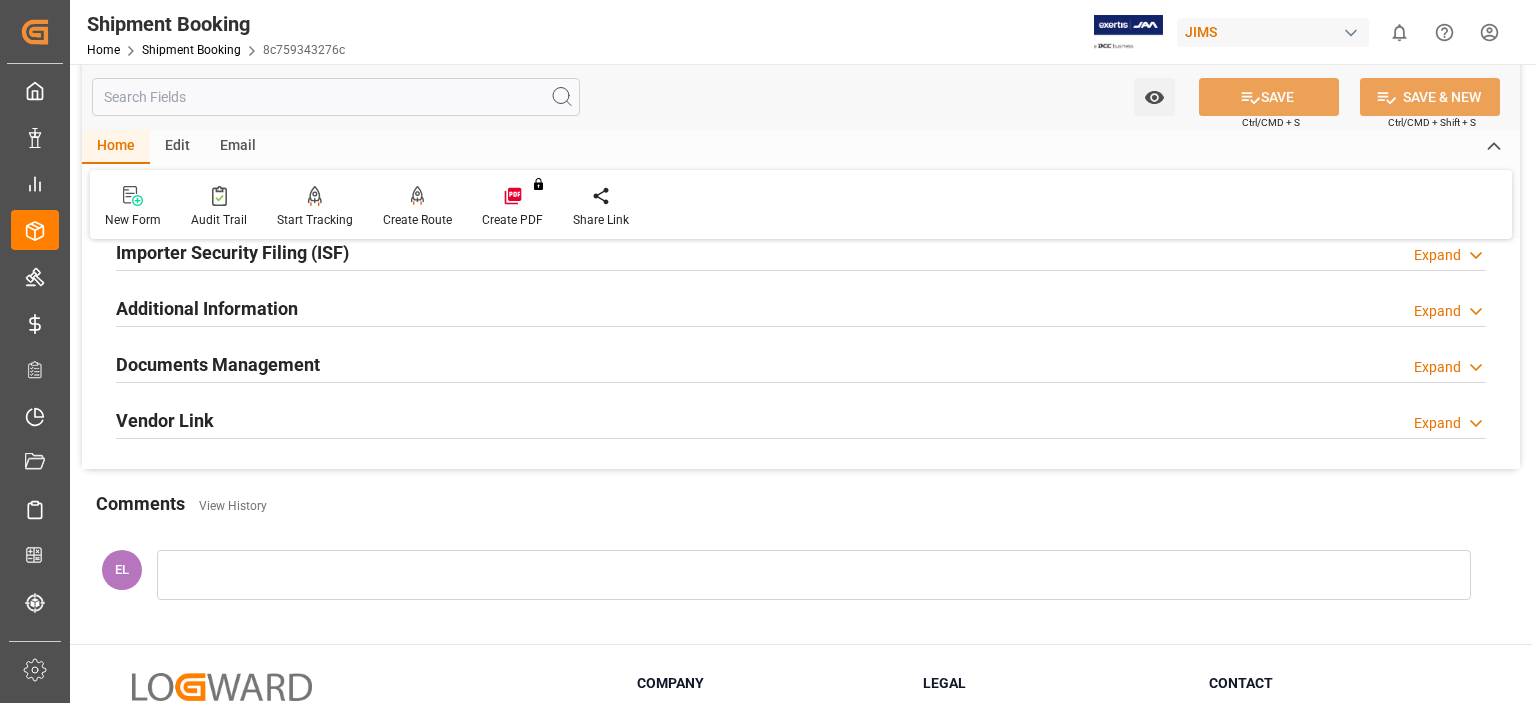click at bounding box center [814, 575] 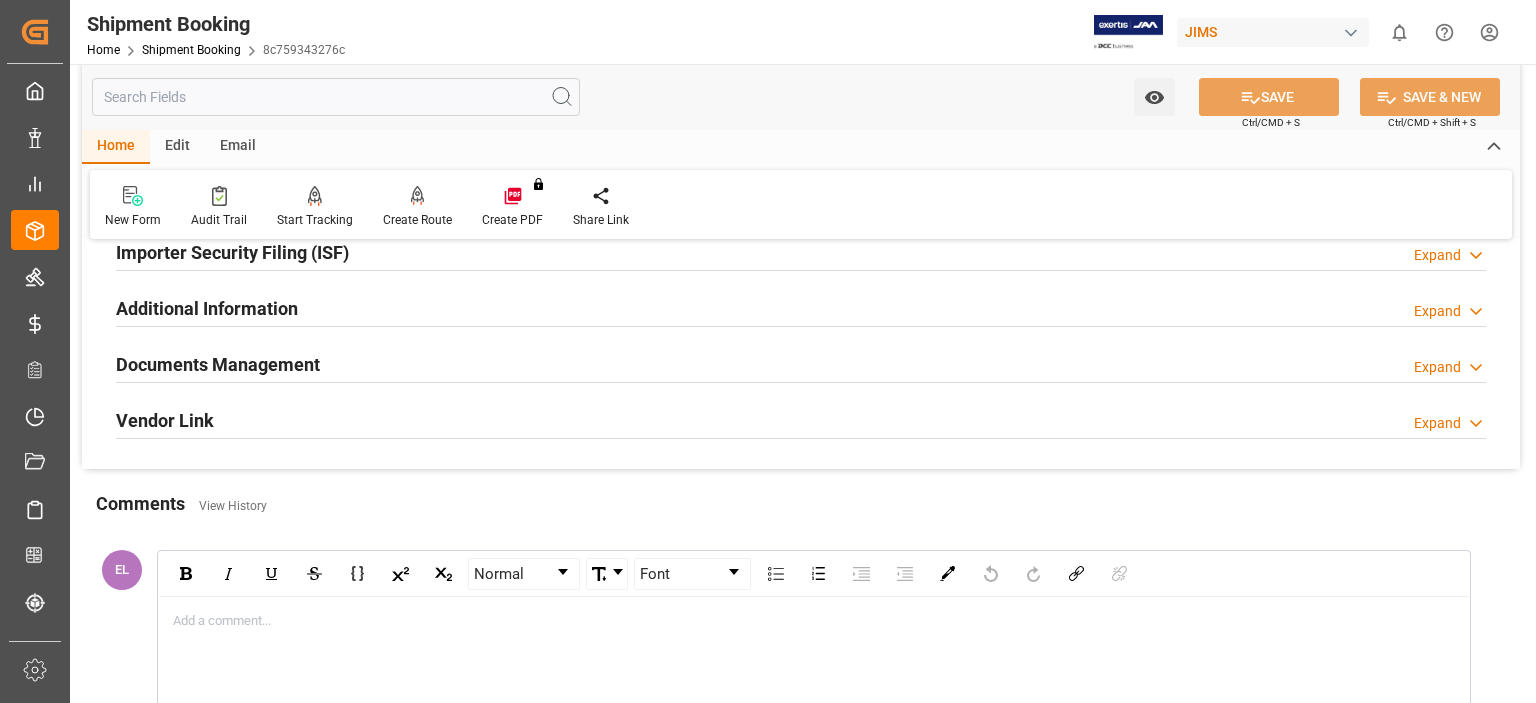 click at bounding box center (814, 621) 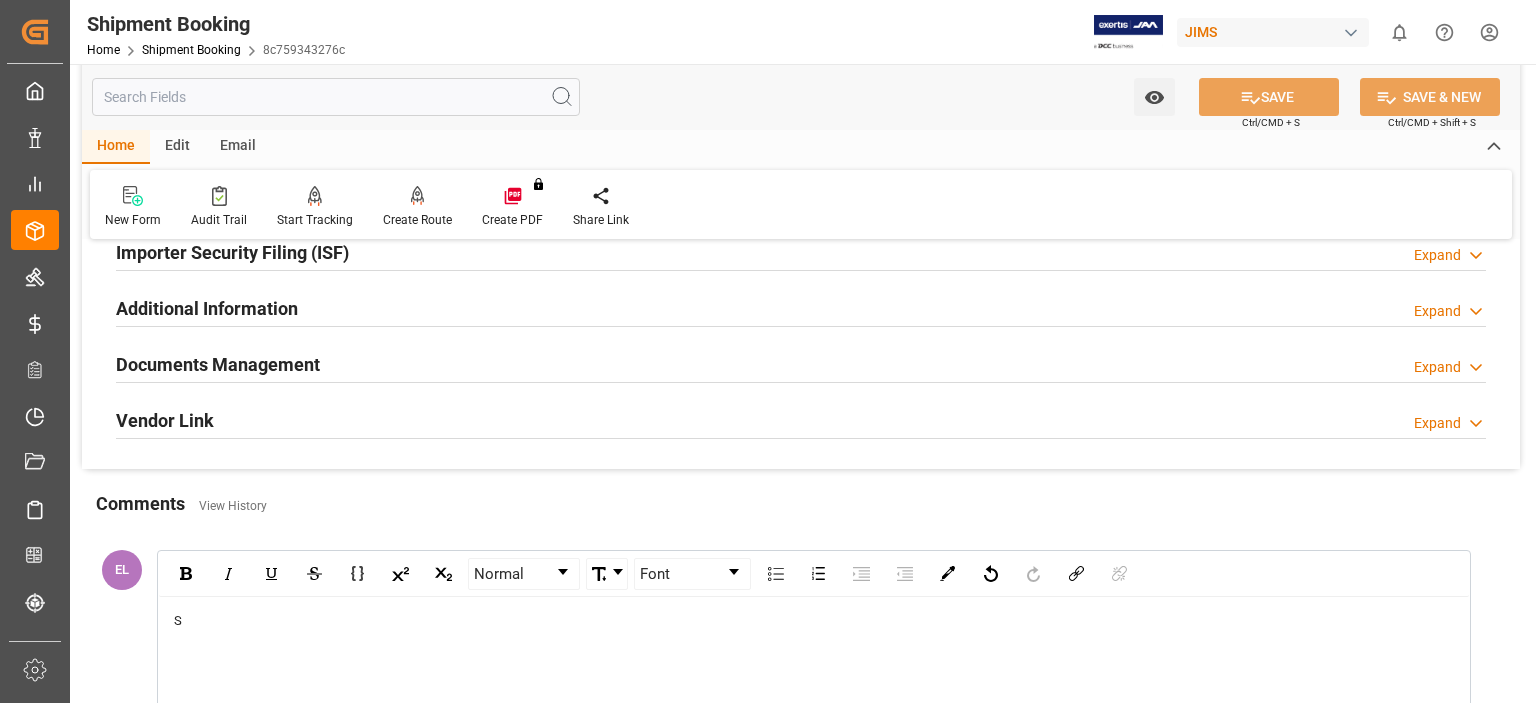 type 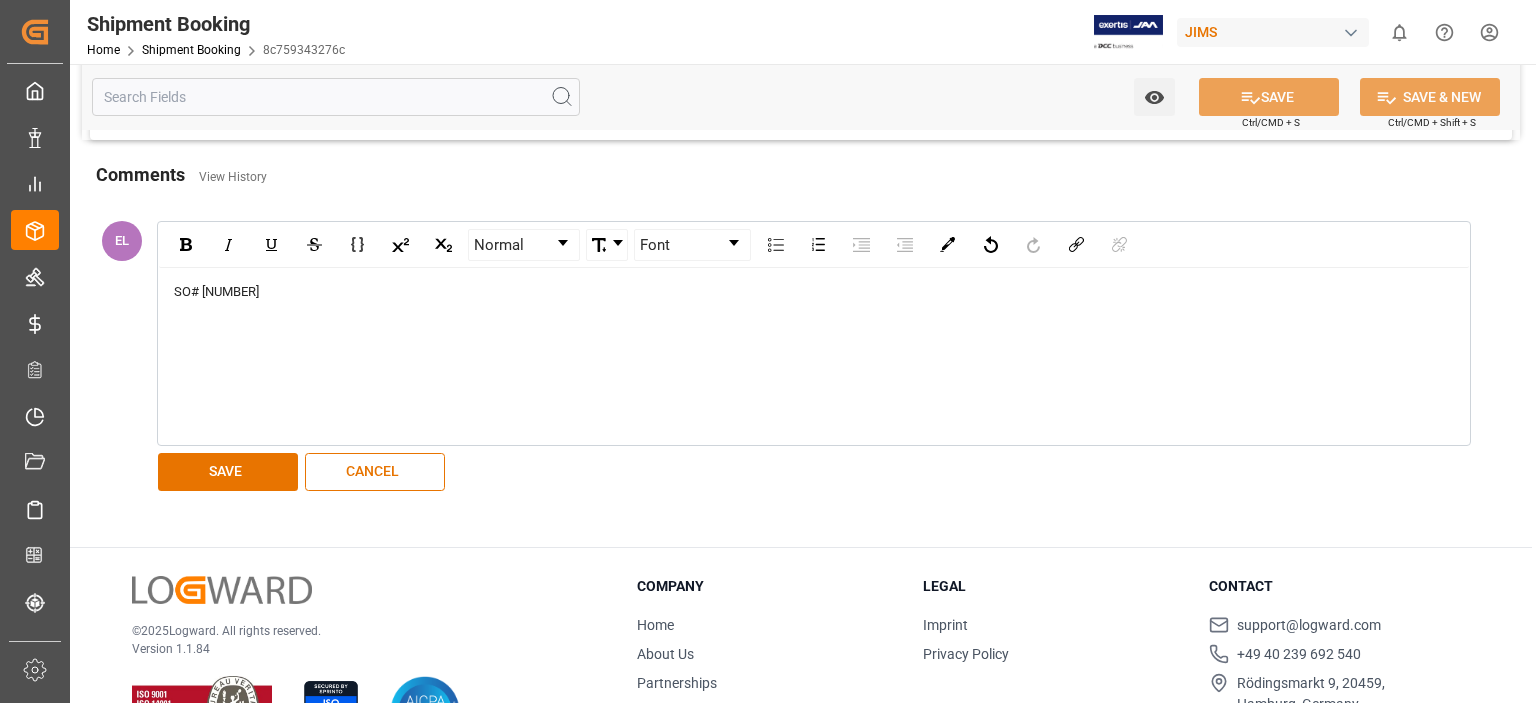 scroll, scrollTop: 1364, scrollLeft: 0, axis: vertical 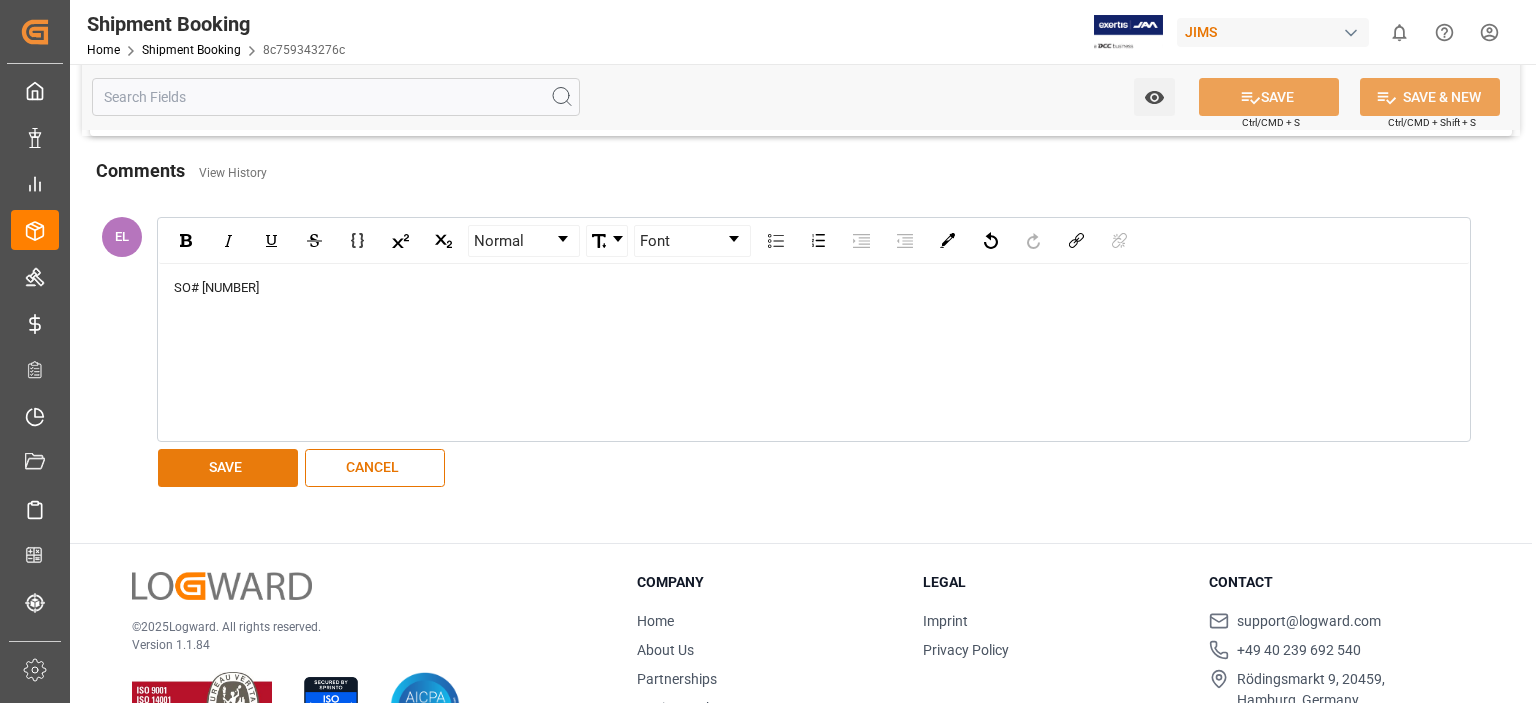 click on "SAVE" at bounding box center [228, 468] 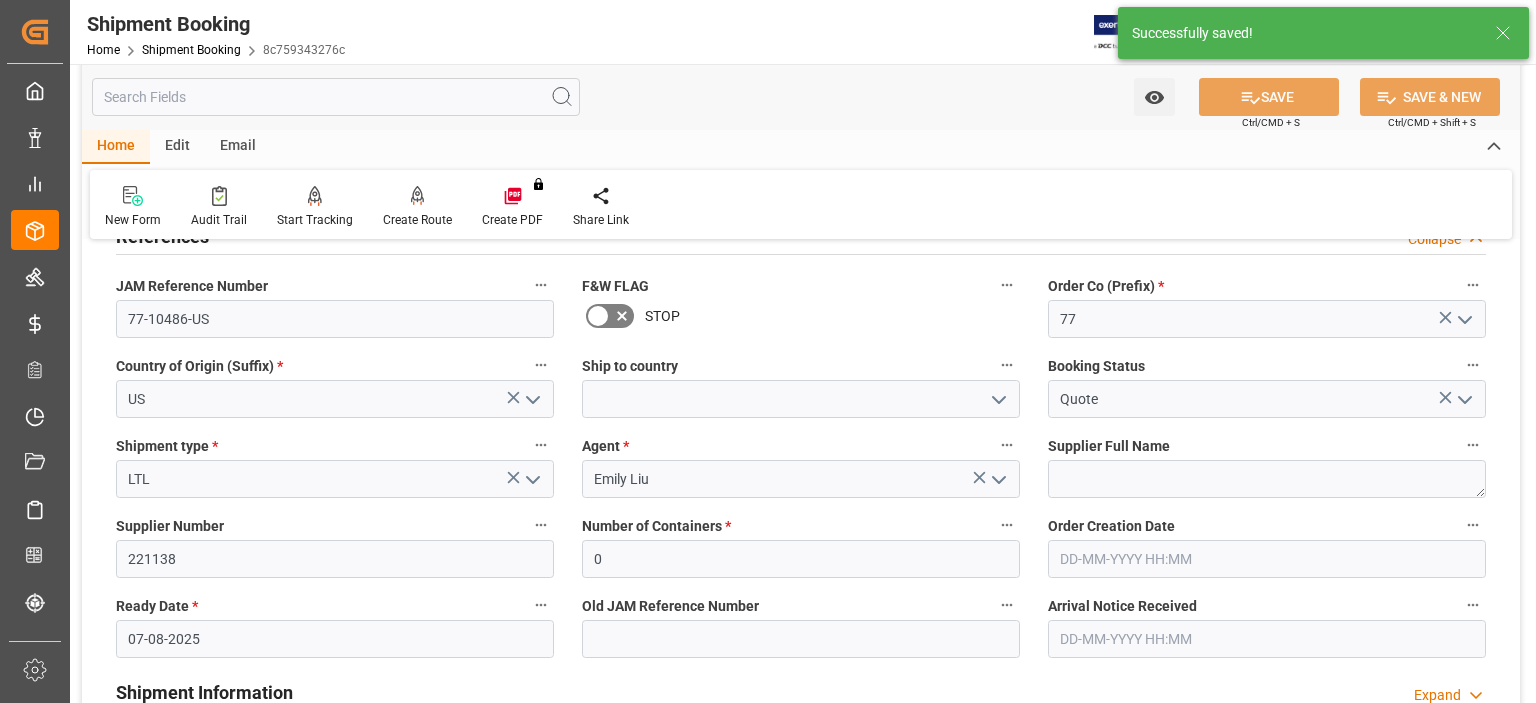 scroll, scrollTop: 124, scrollLeft: 0, axis: vertical 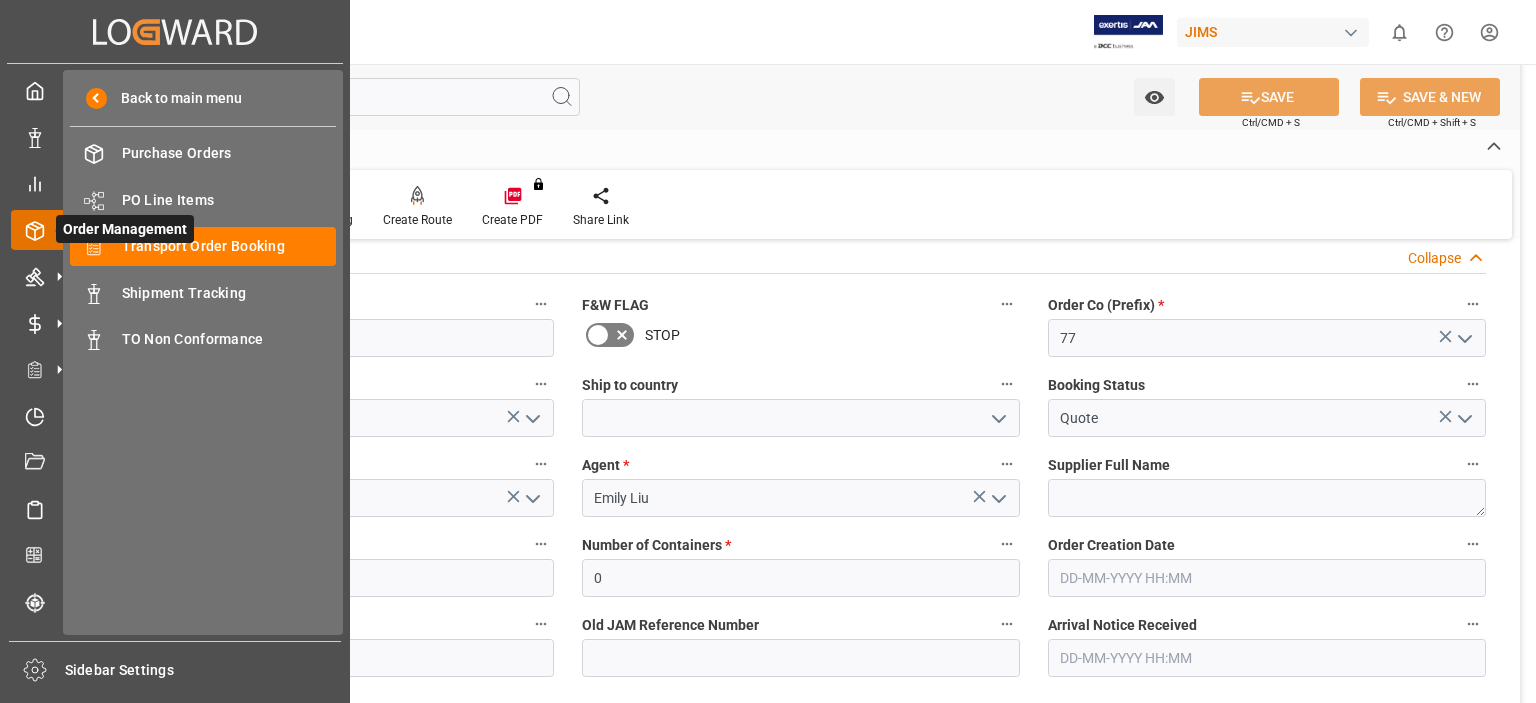 click 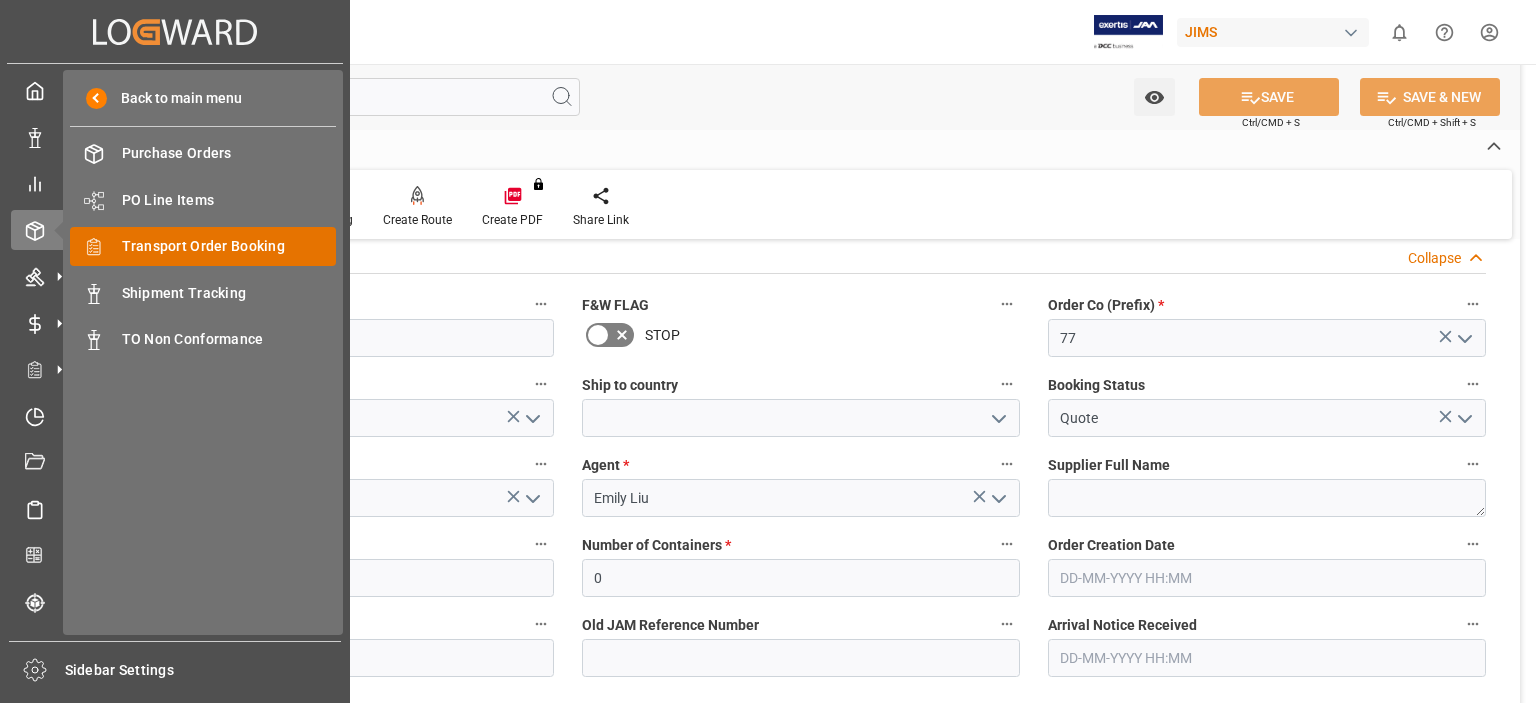 click on "Transport Order Booking" at bounding box center (229, 246) 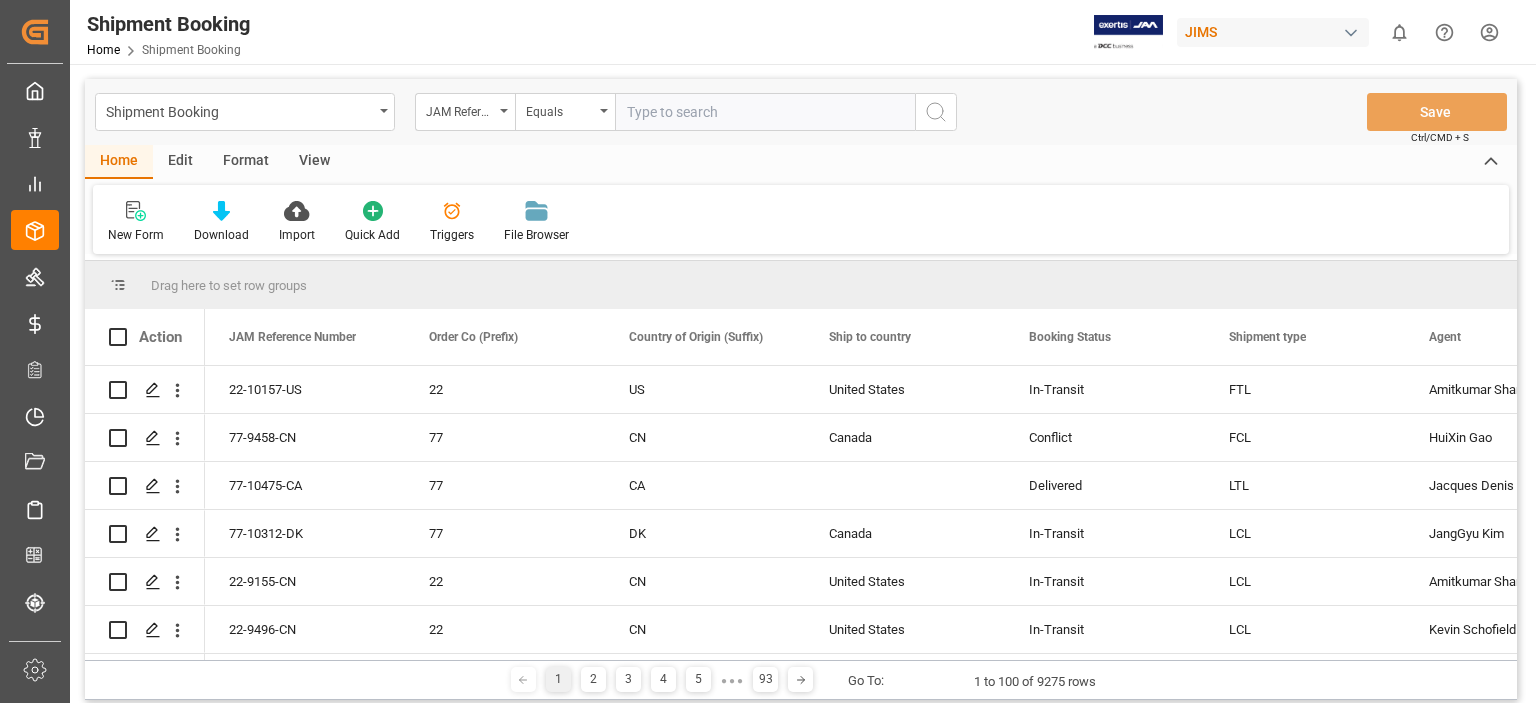 click at bounding box center [765, 112] 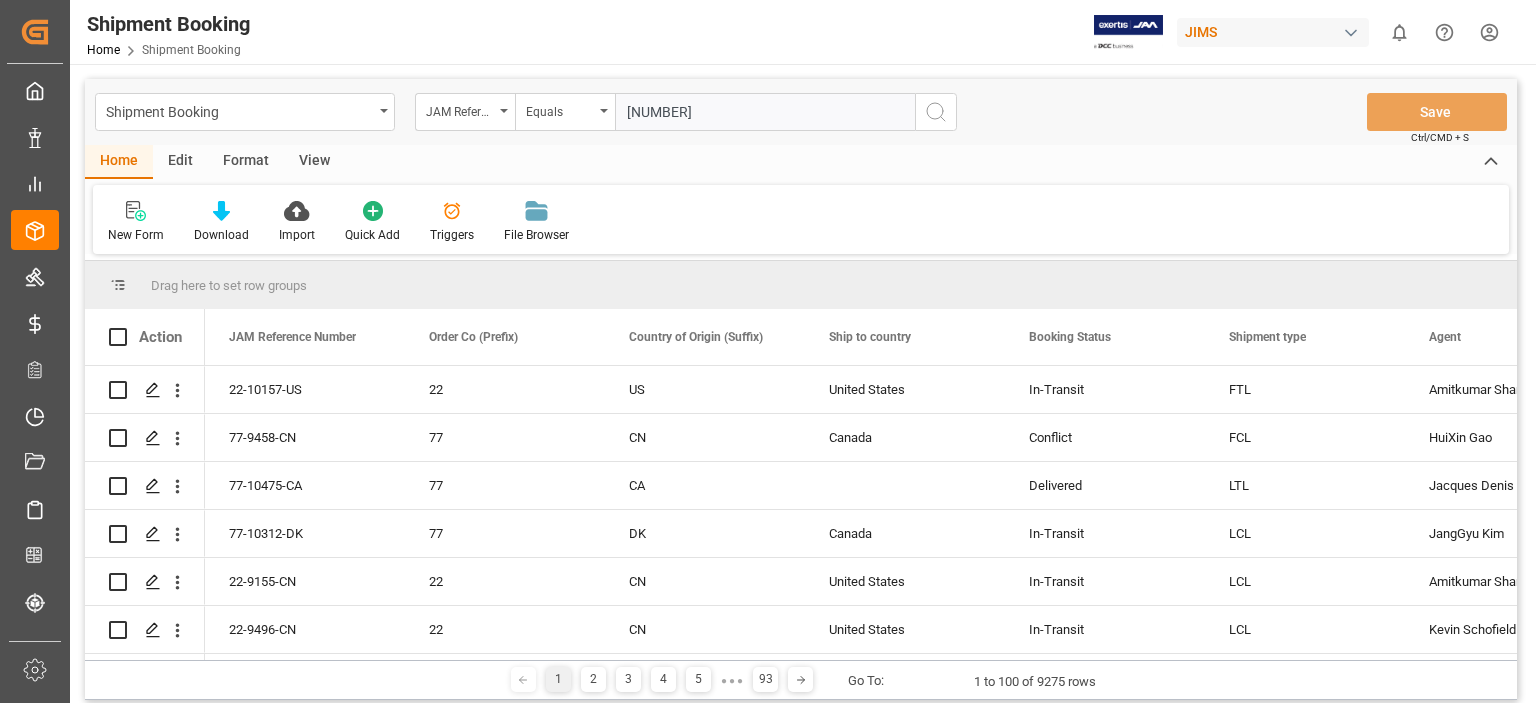 type on "77-10405-US" 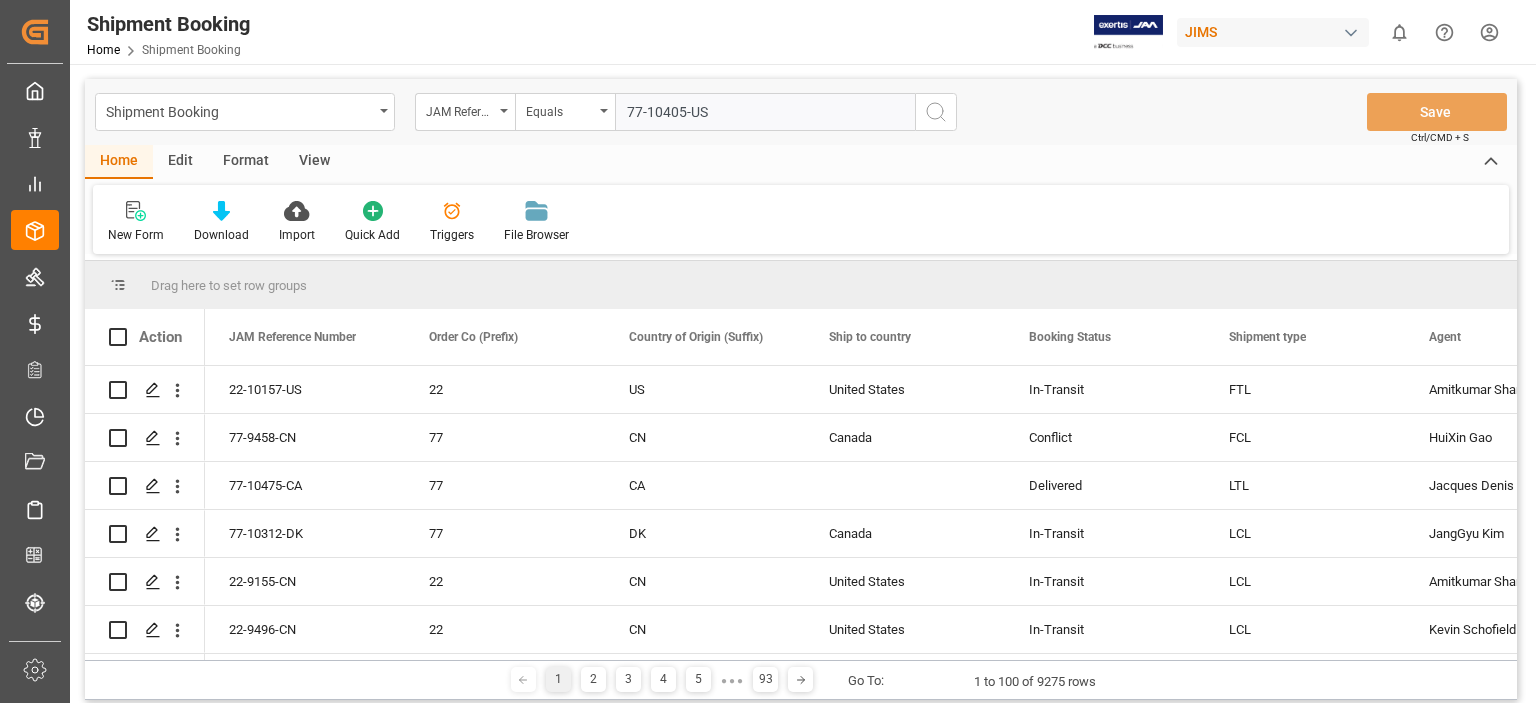 type 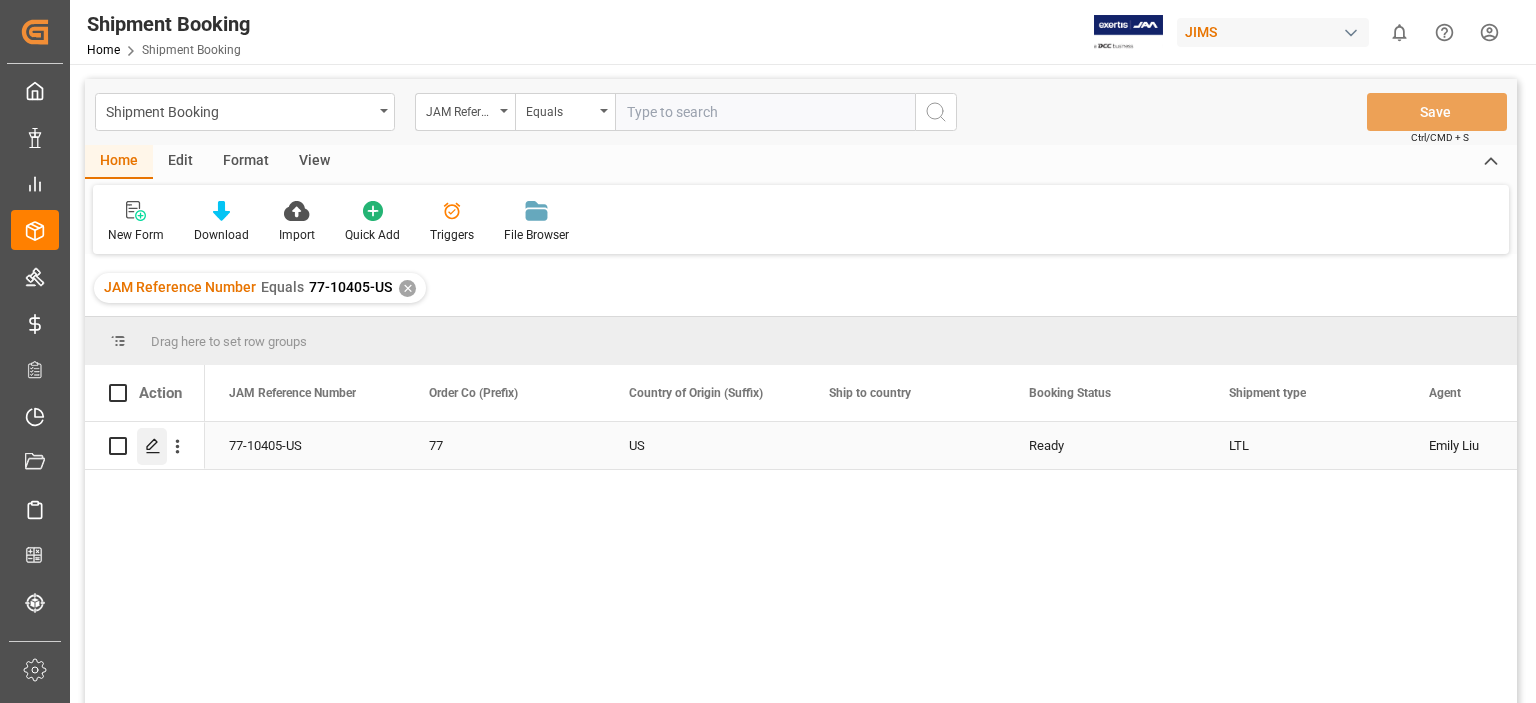 click 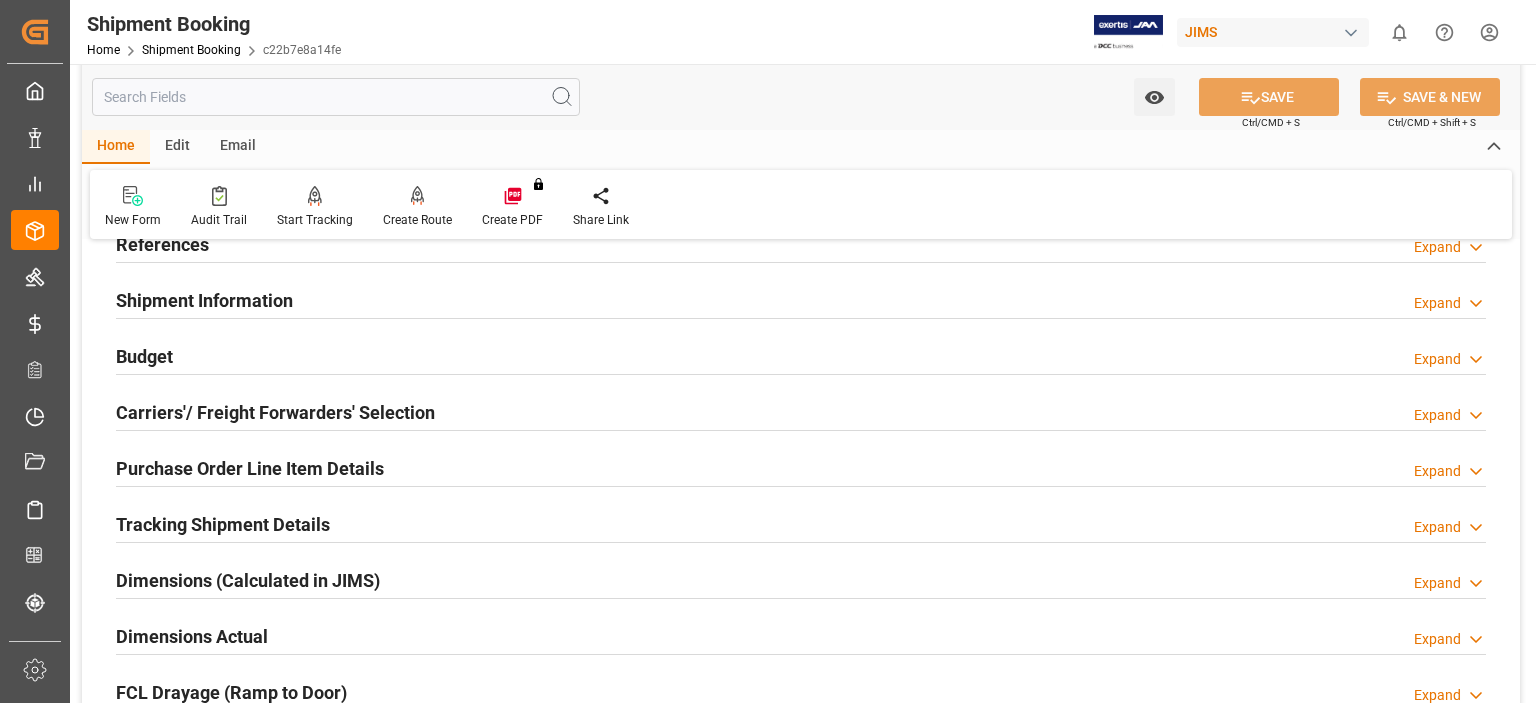 scroll, scrollTop: 166, scrollLeft: 0, axis: vertical 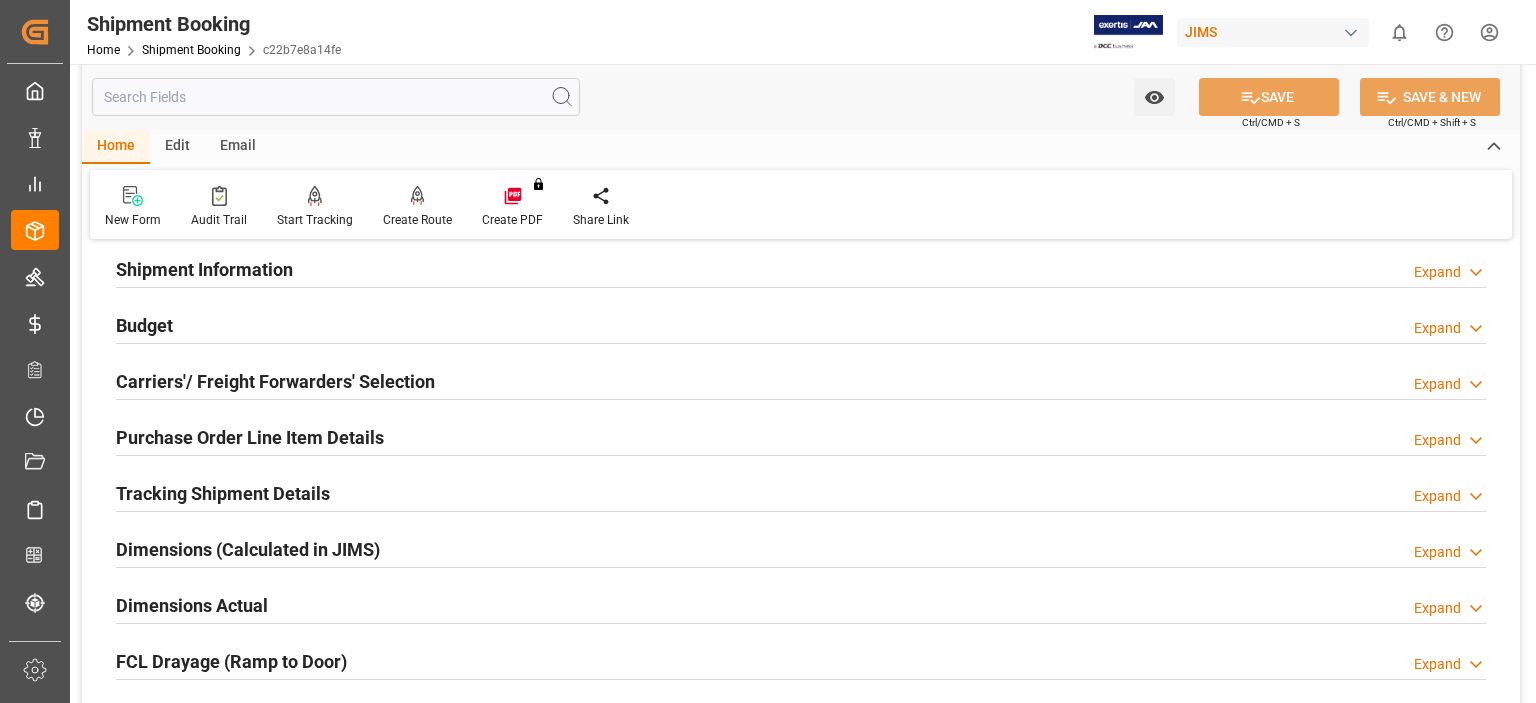 click on "Purchase Order Line Item Details" at bounding box center (250, 437) 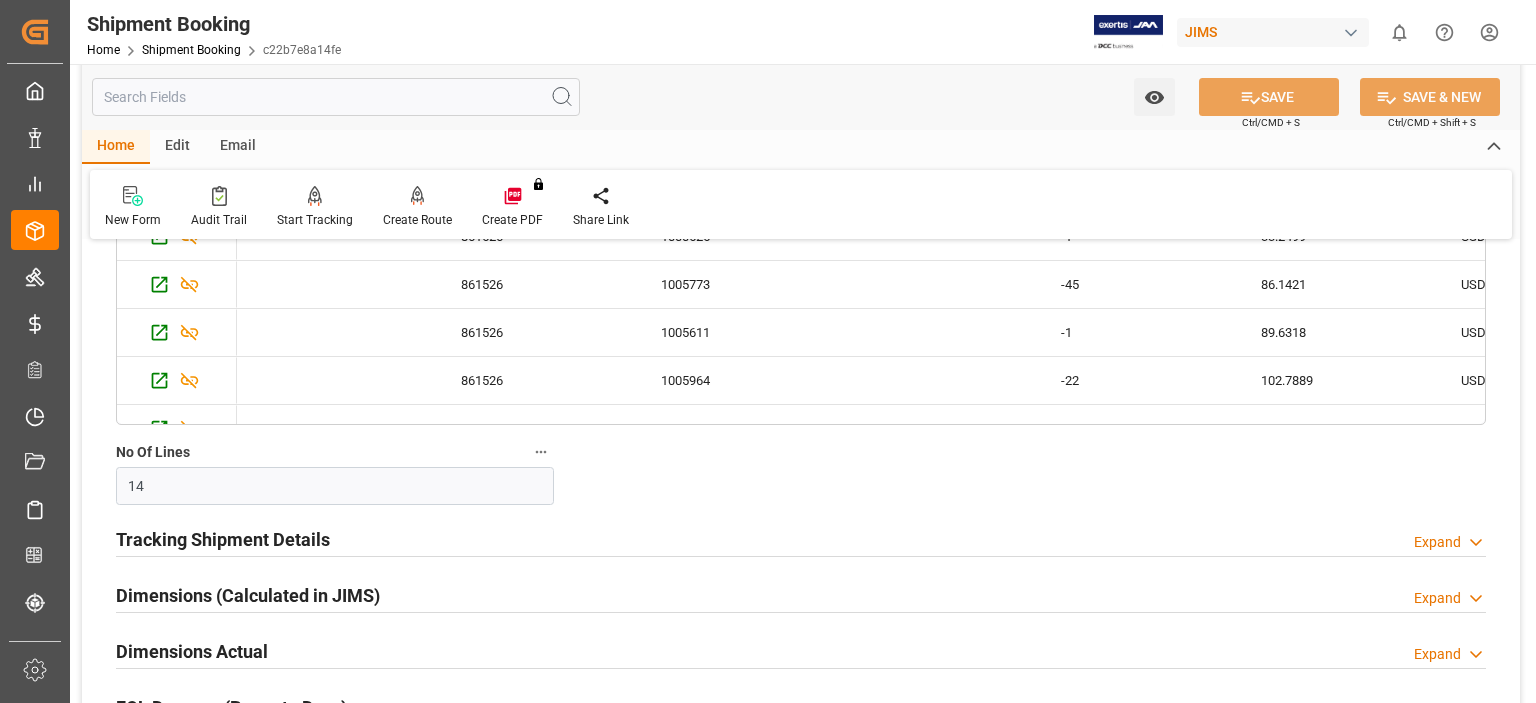 scroll, scrollTop: 0, scrollLeft: 0, axis: both 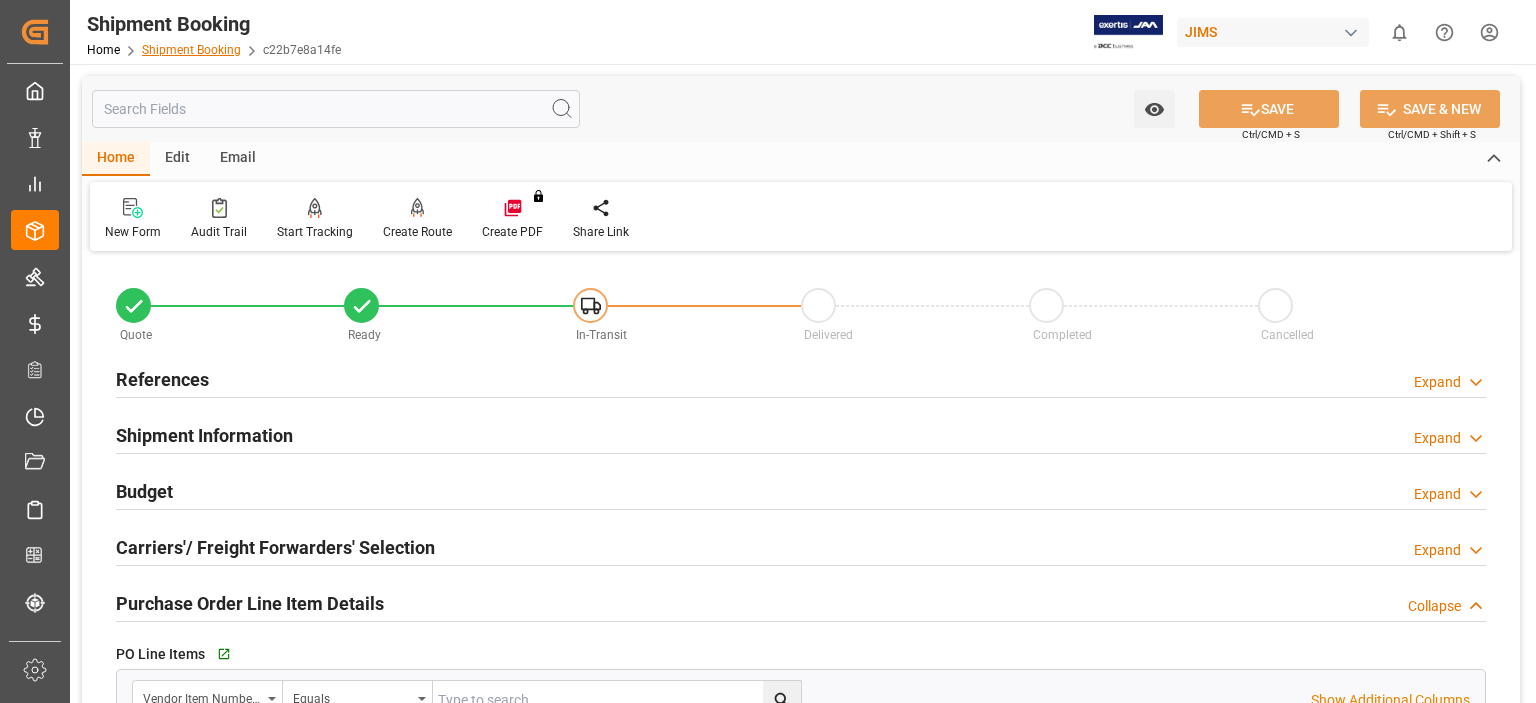 click on "Shipment Booking" at bounding box center [191, 50] 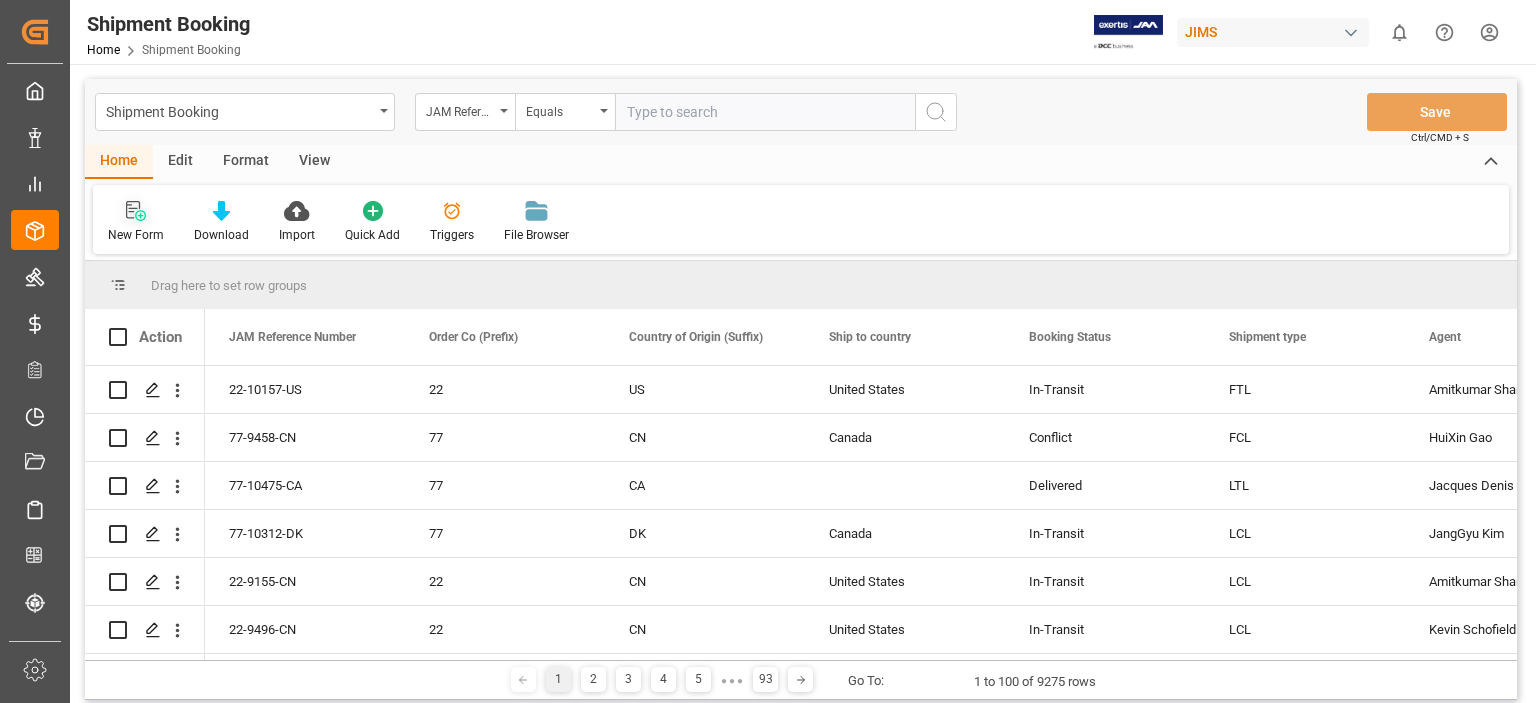 click on "New Form" at bounding box center (136, 235) 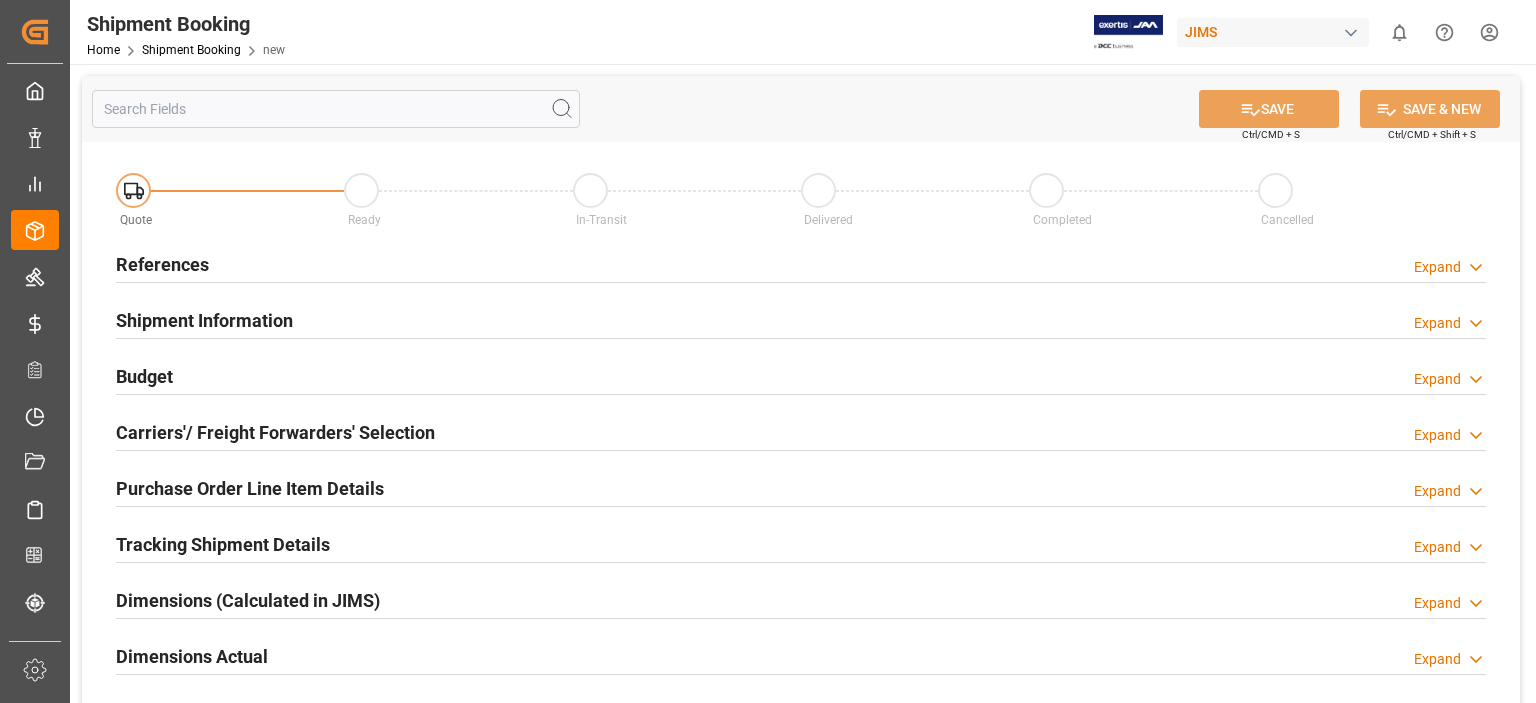 click on "References" at bounding box center (162, 264) 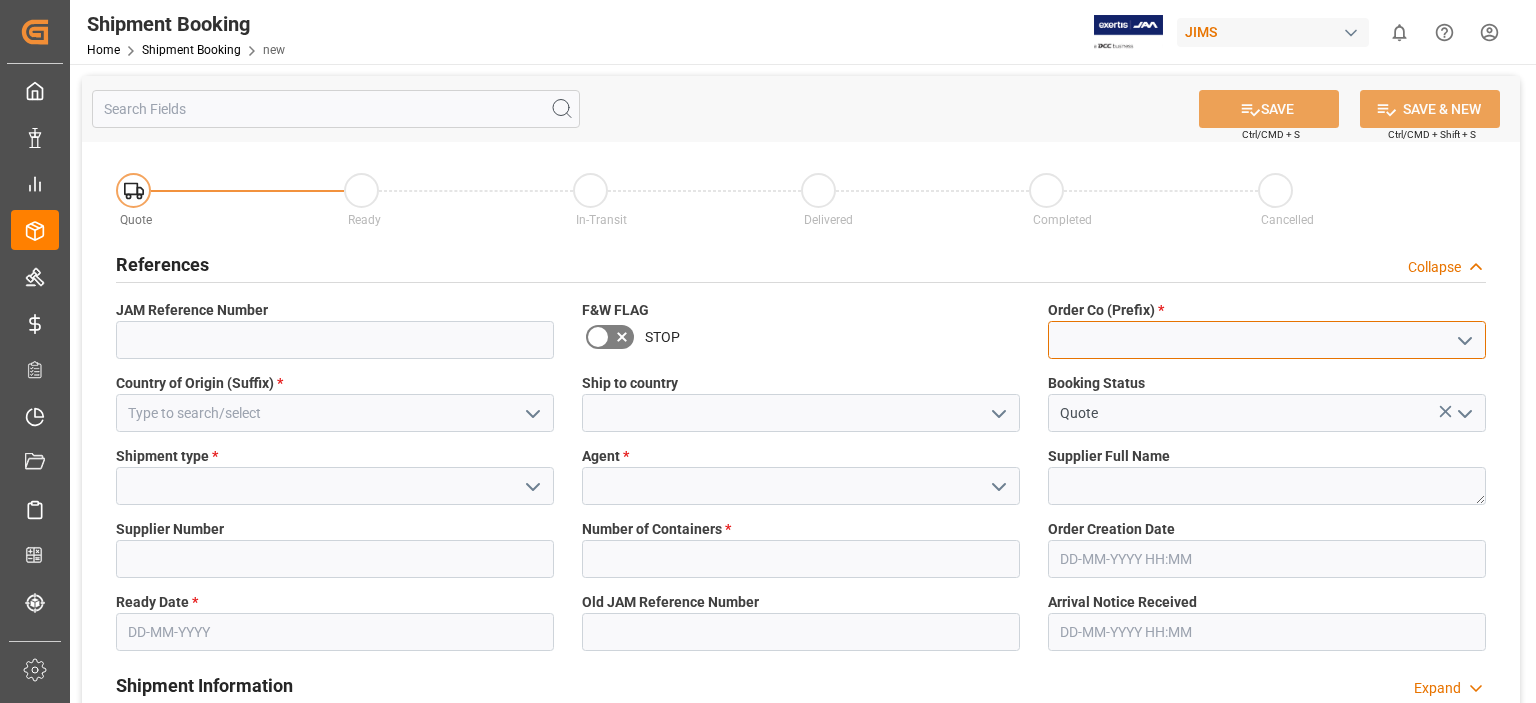 click at bounding box center (1267, 340) 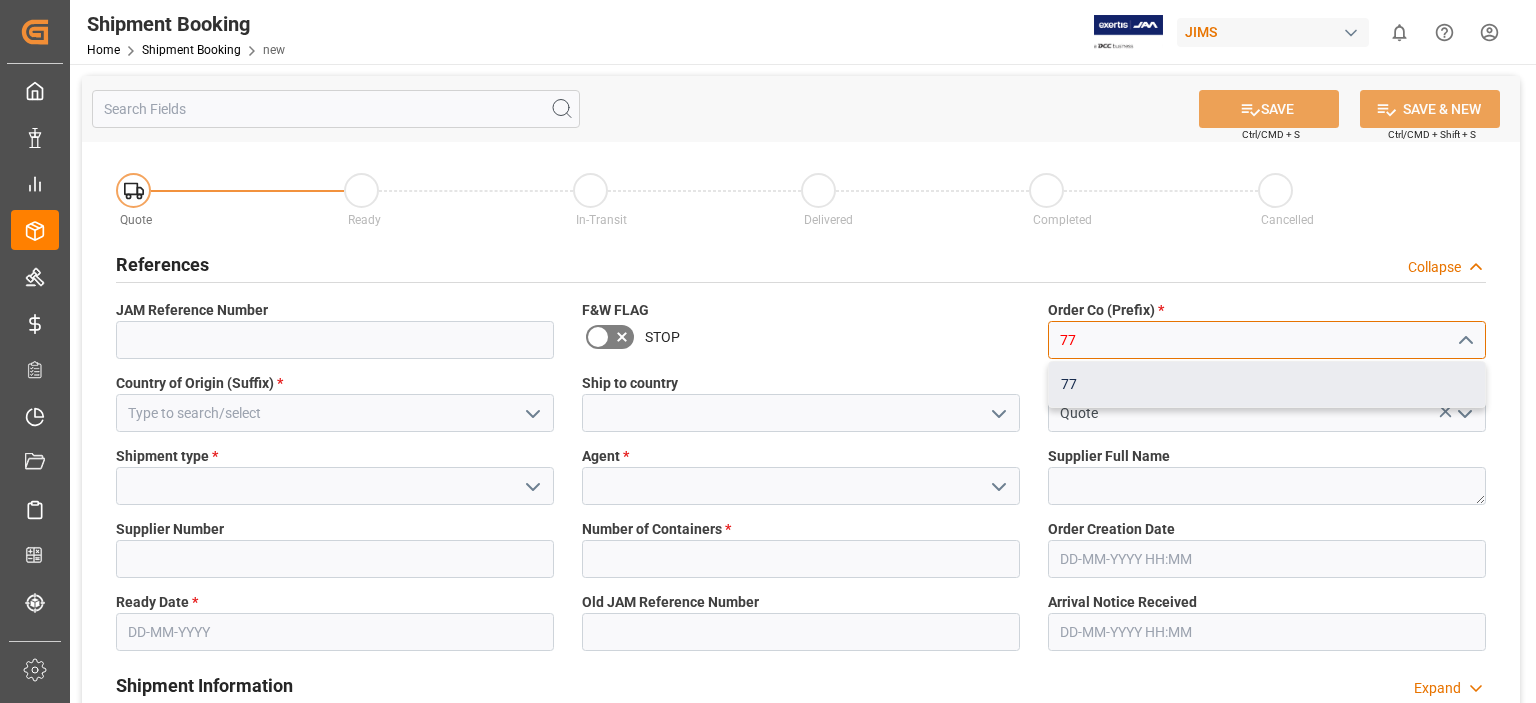 click on "77" at bounding box center (1267, 384) 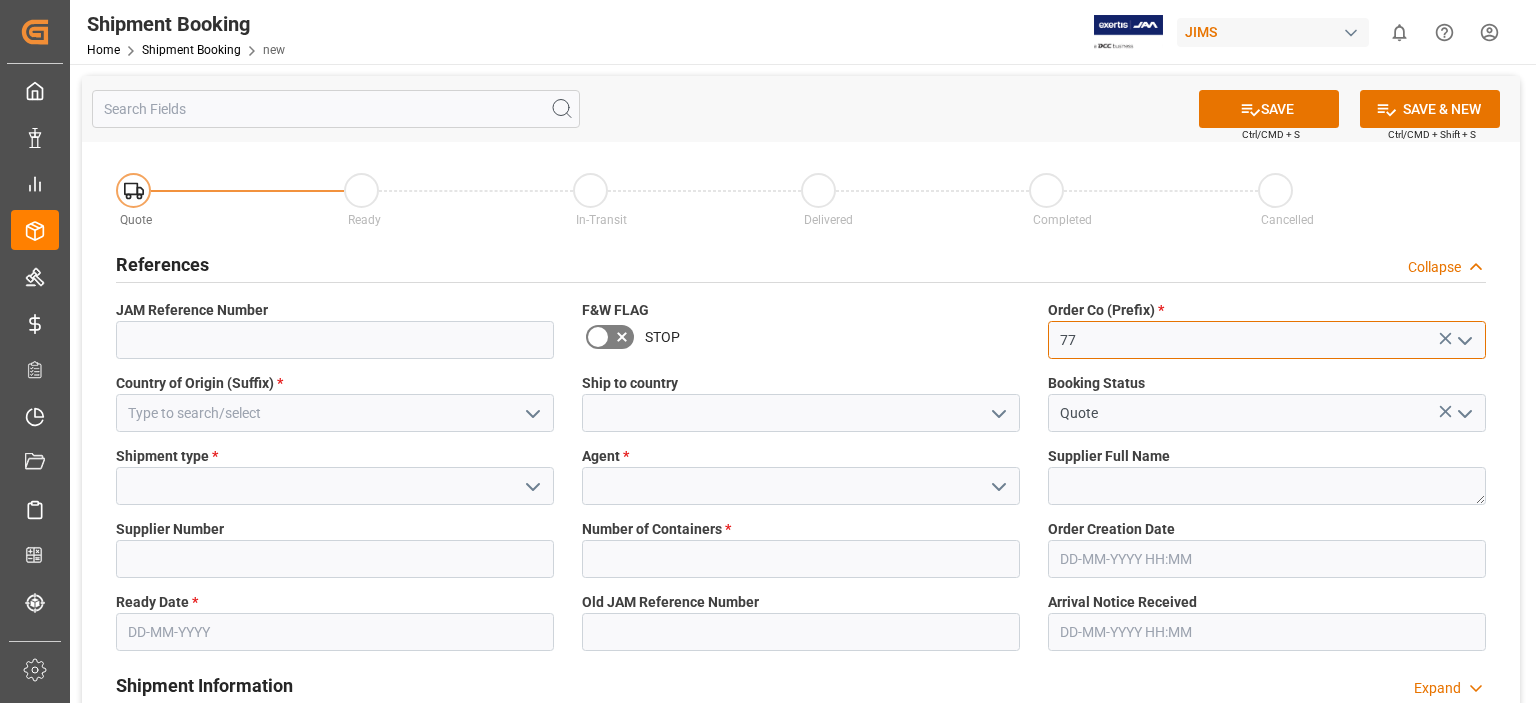 type on "77" 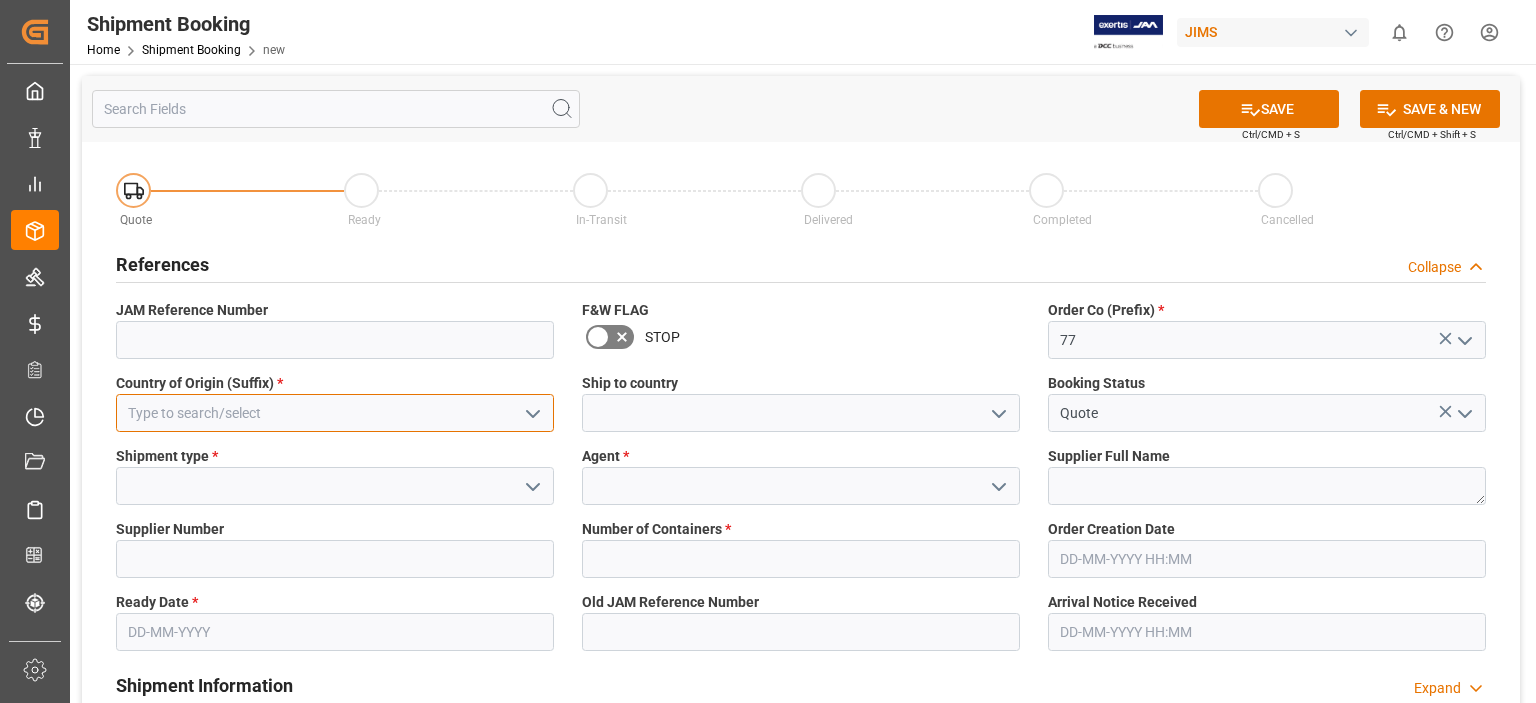 click at bounding box center (335, 413) 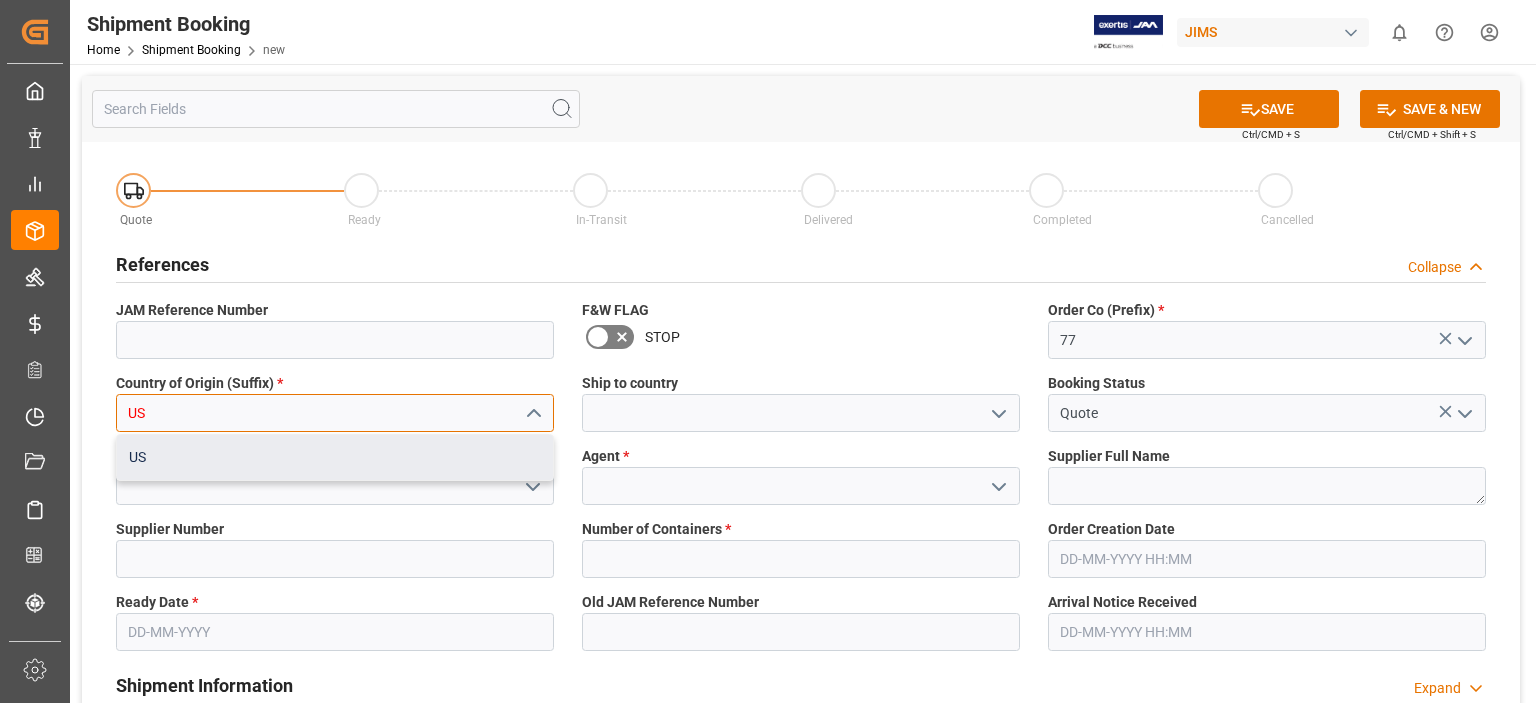 click on "US" at bounding box center [335, 457] 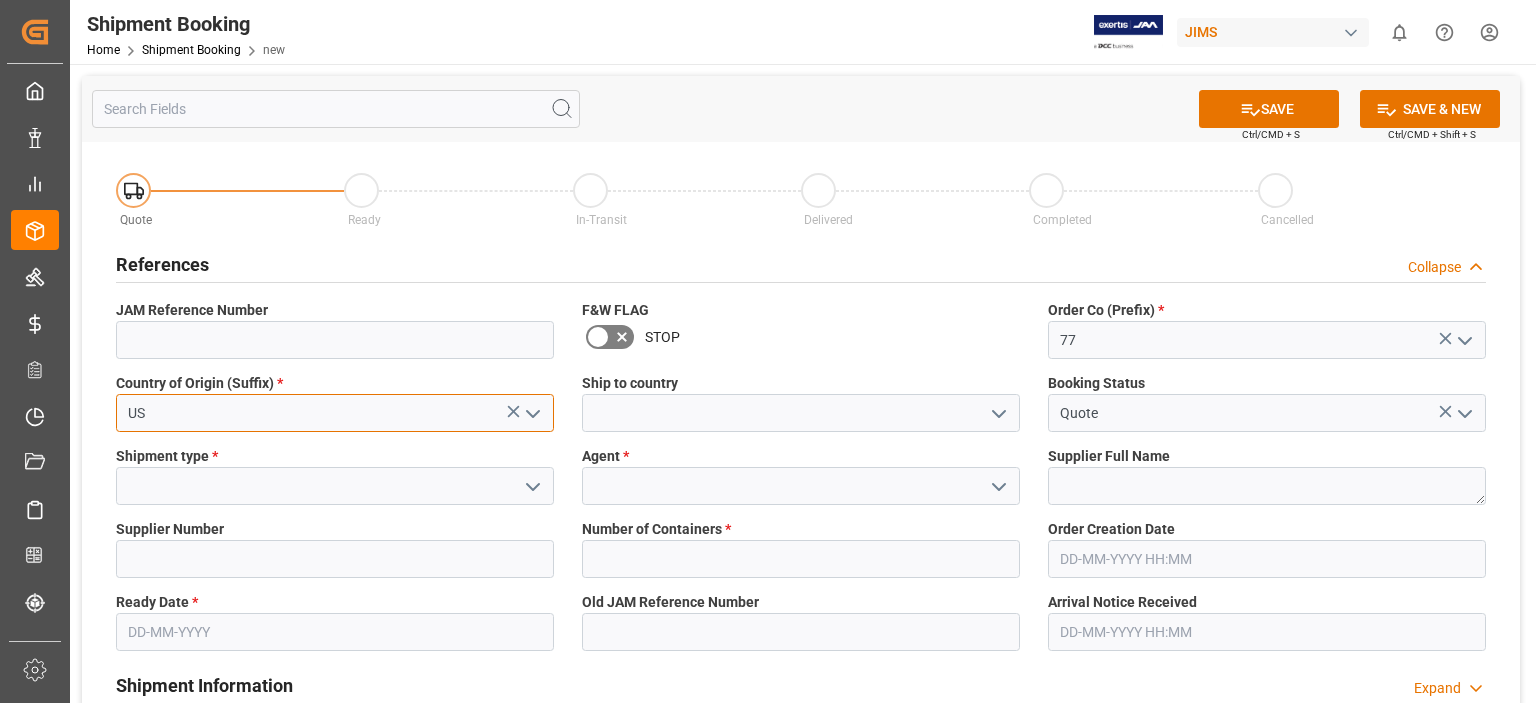 type on "US" 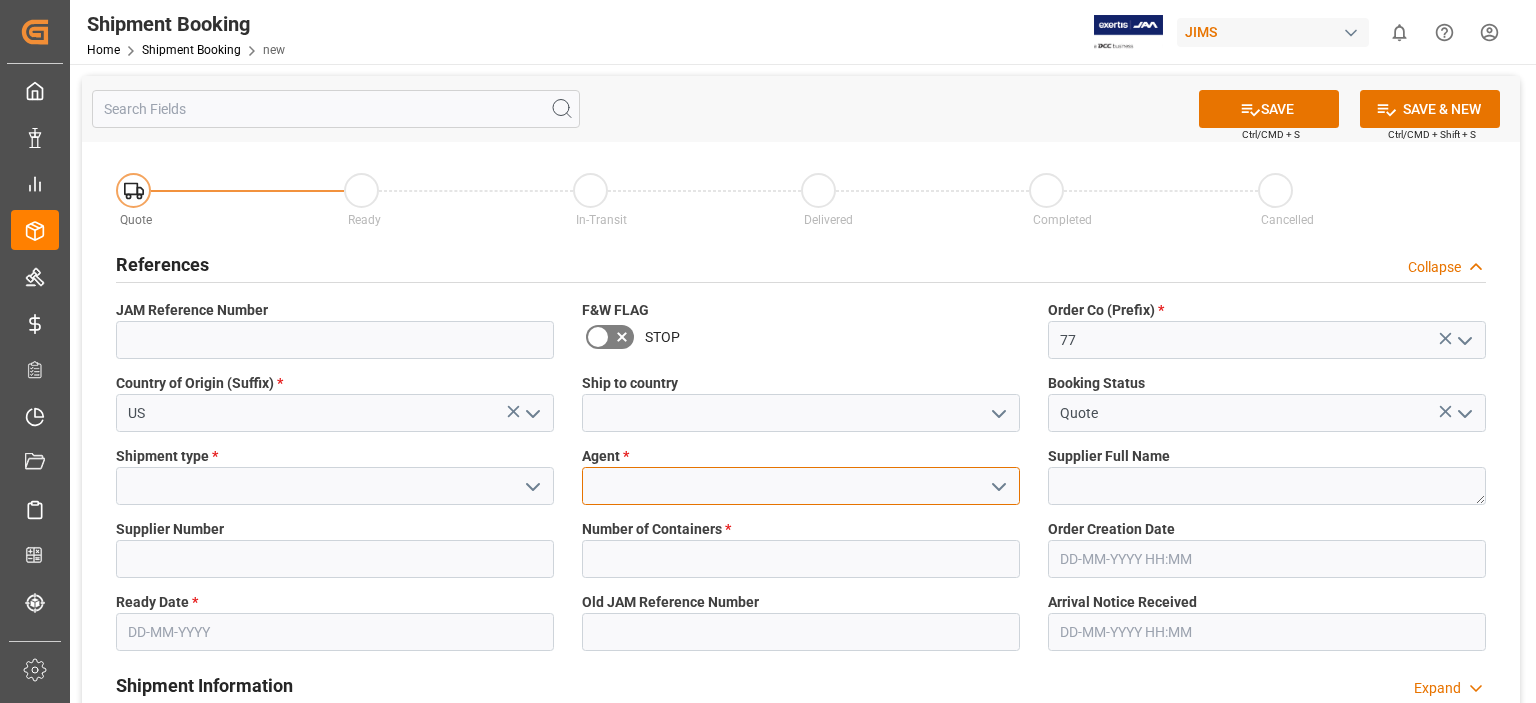click at bounding box center [801, 486] 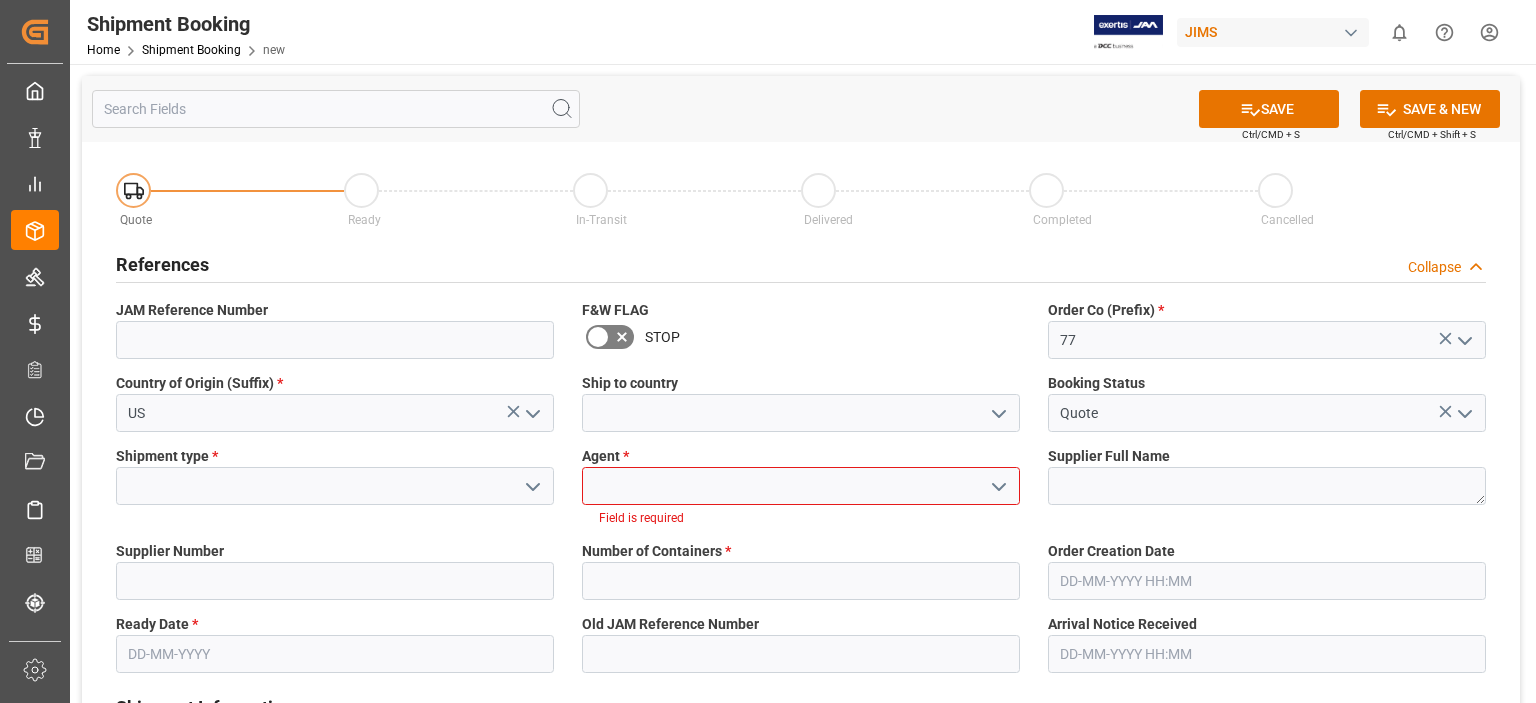 click 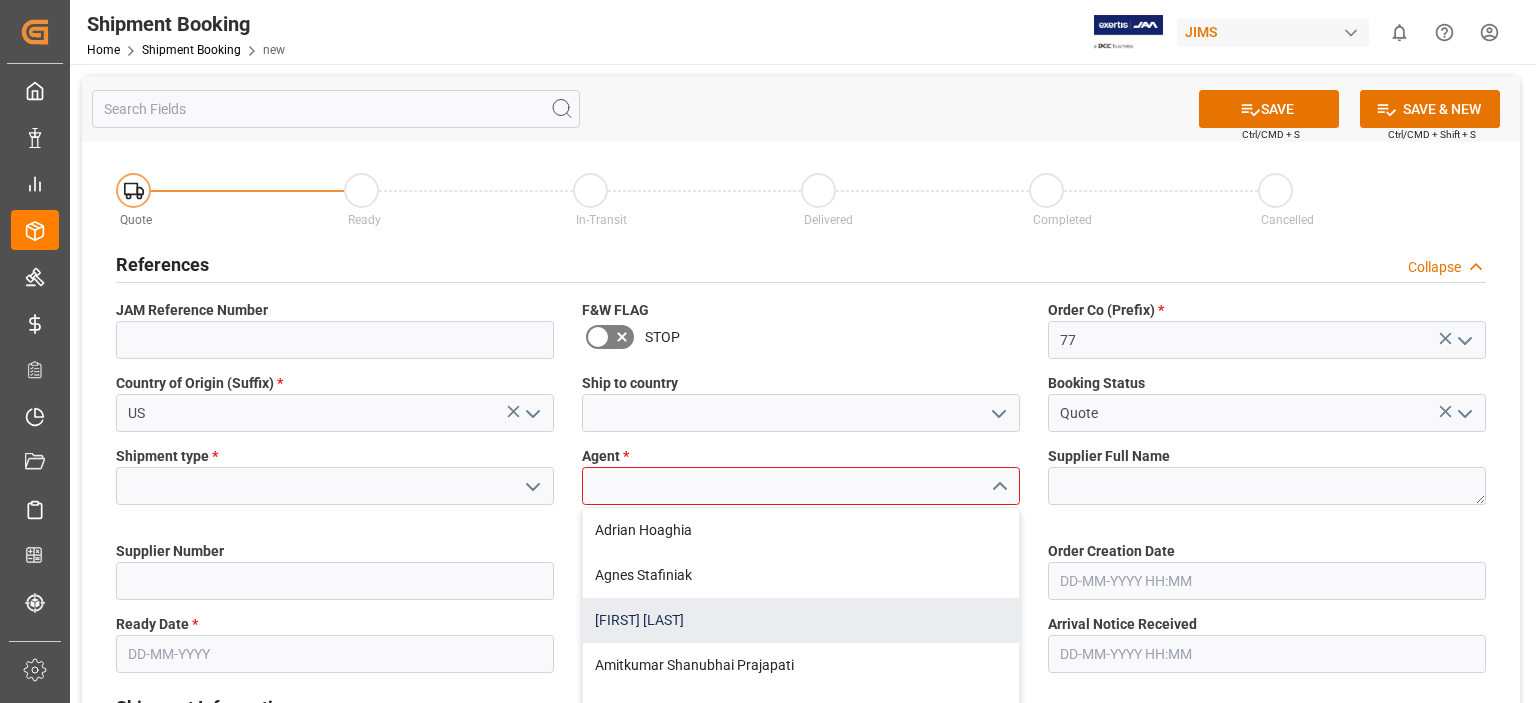 scroll, scrollTop: 166, scrollLeft: 0, axis: vertical 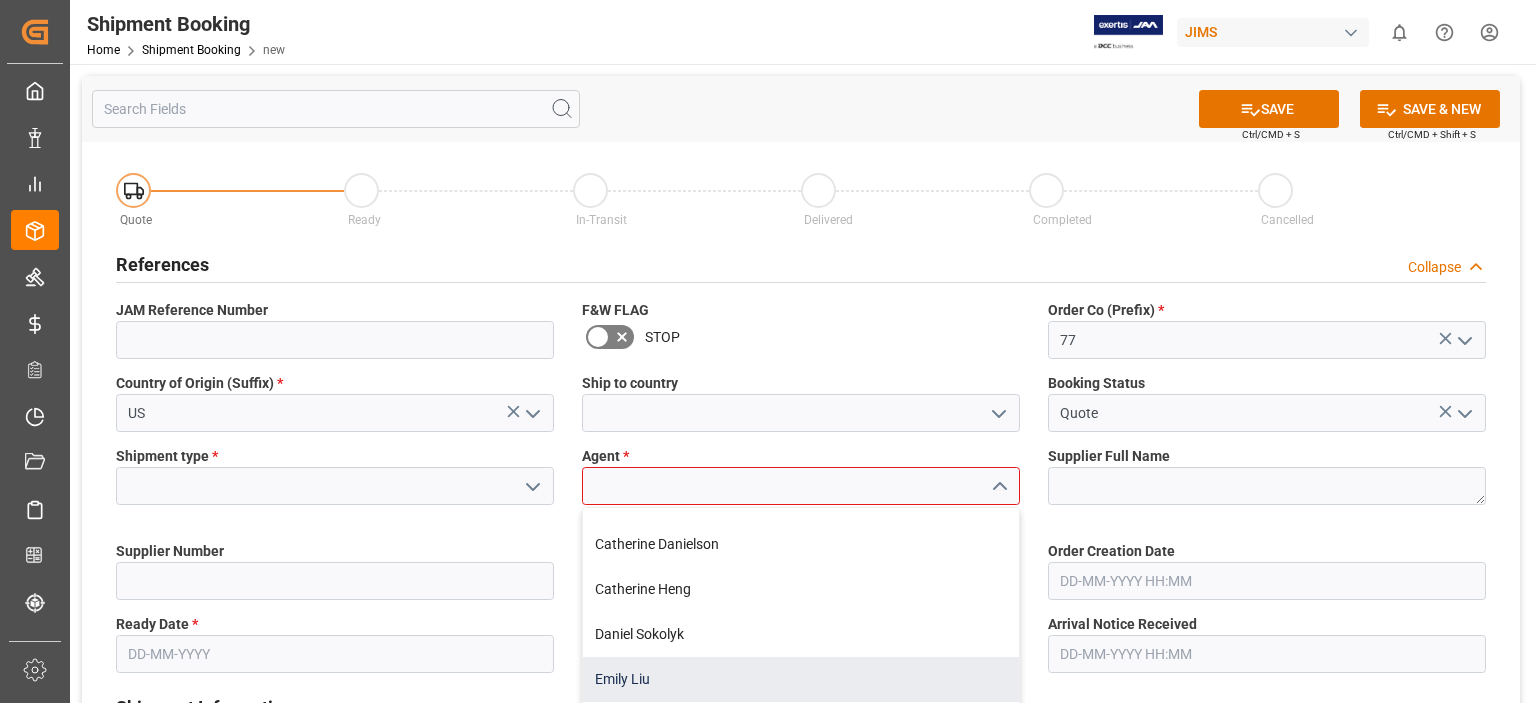 click on "Emily Liu" at bounding box center [801, 679] 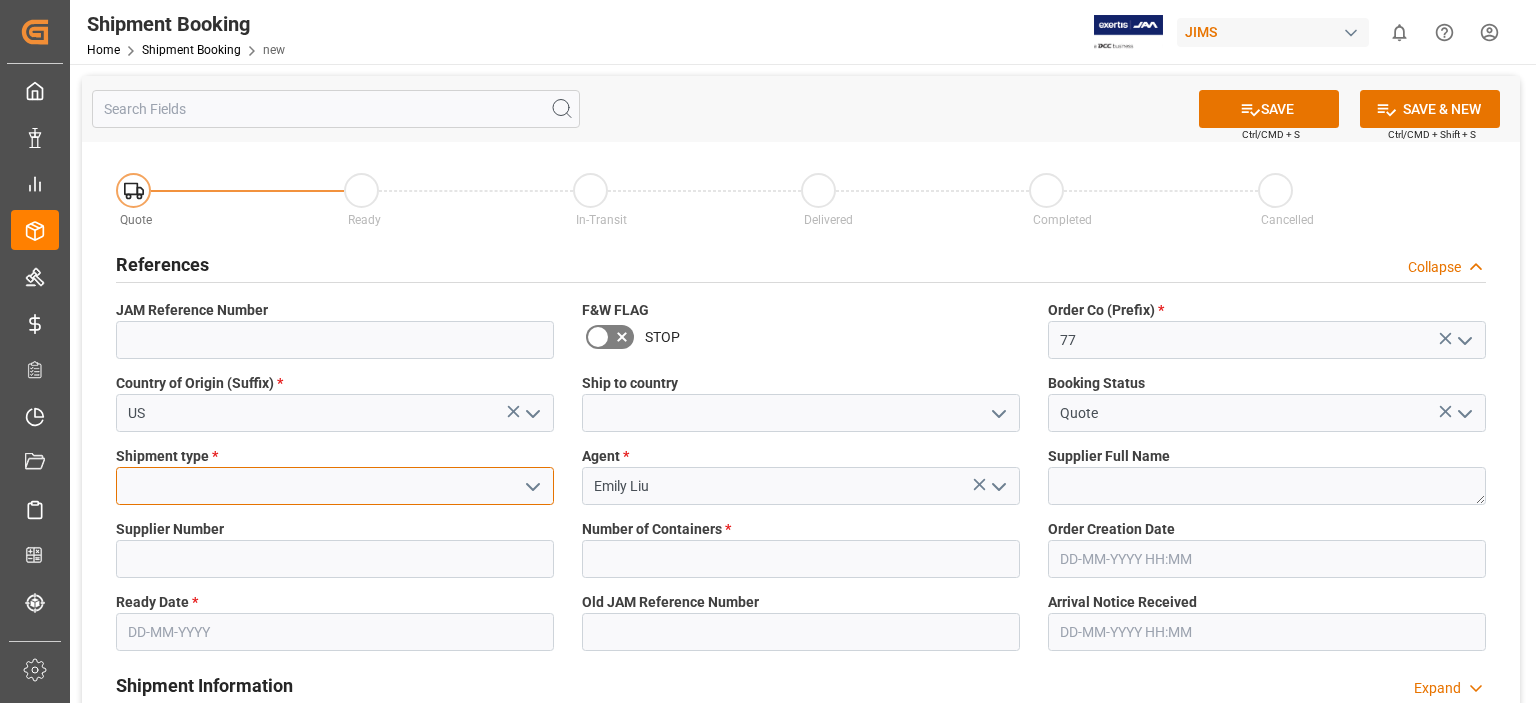 click at bounding box center (335, 486) 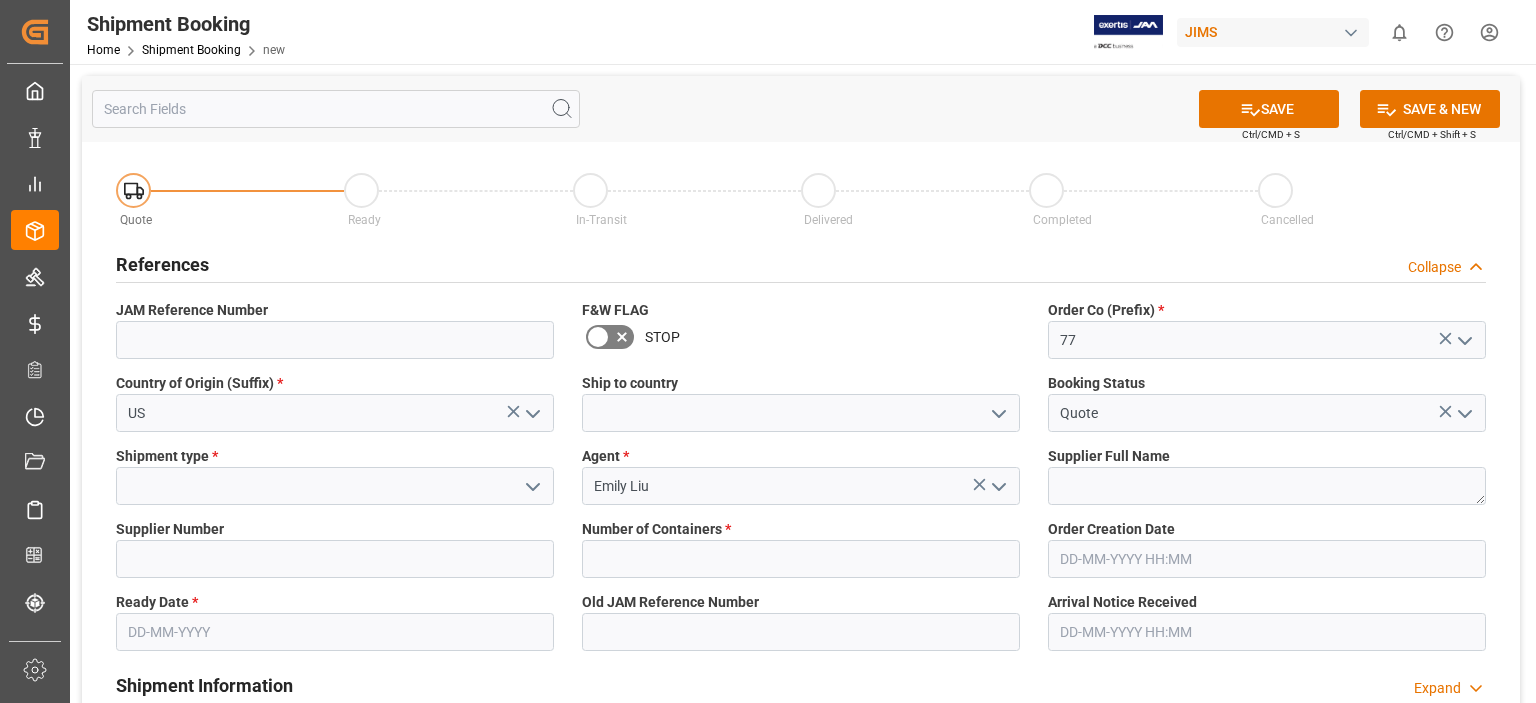 click 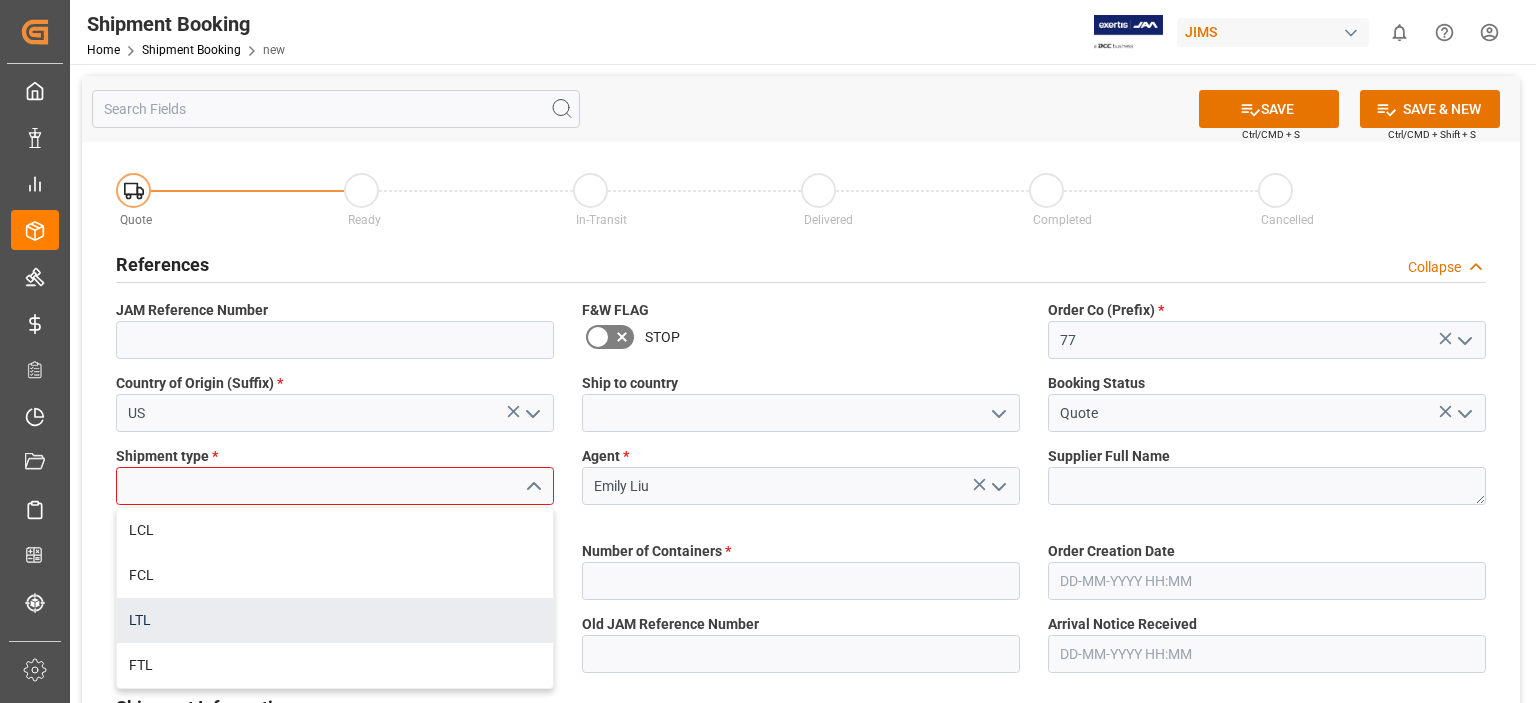 click on "LTL" at bounding box center (335, 620) 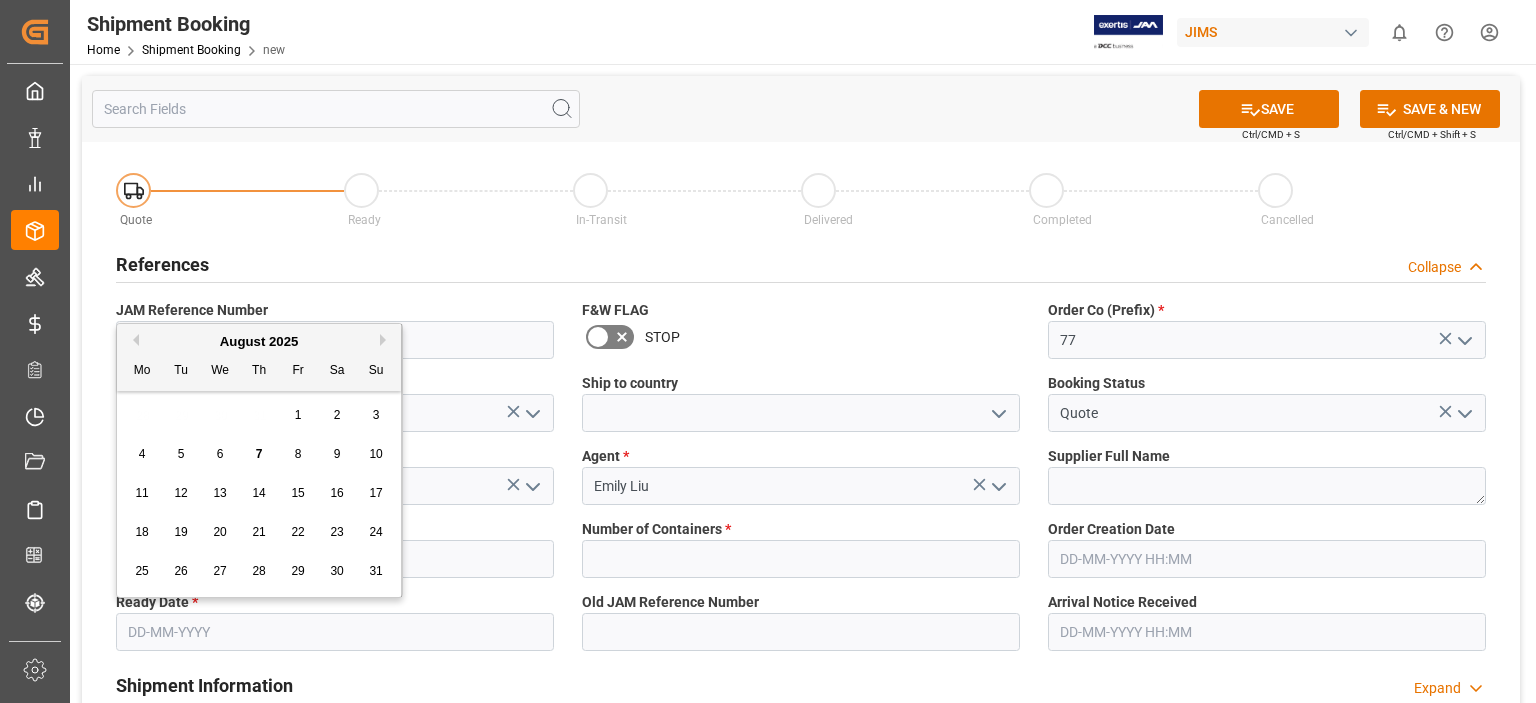 click at bounding box center (335, 632) 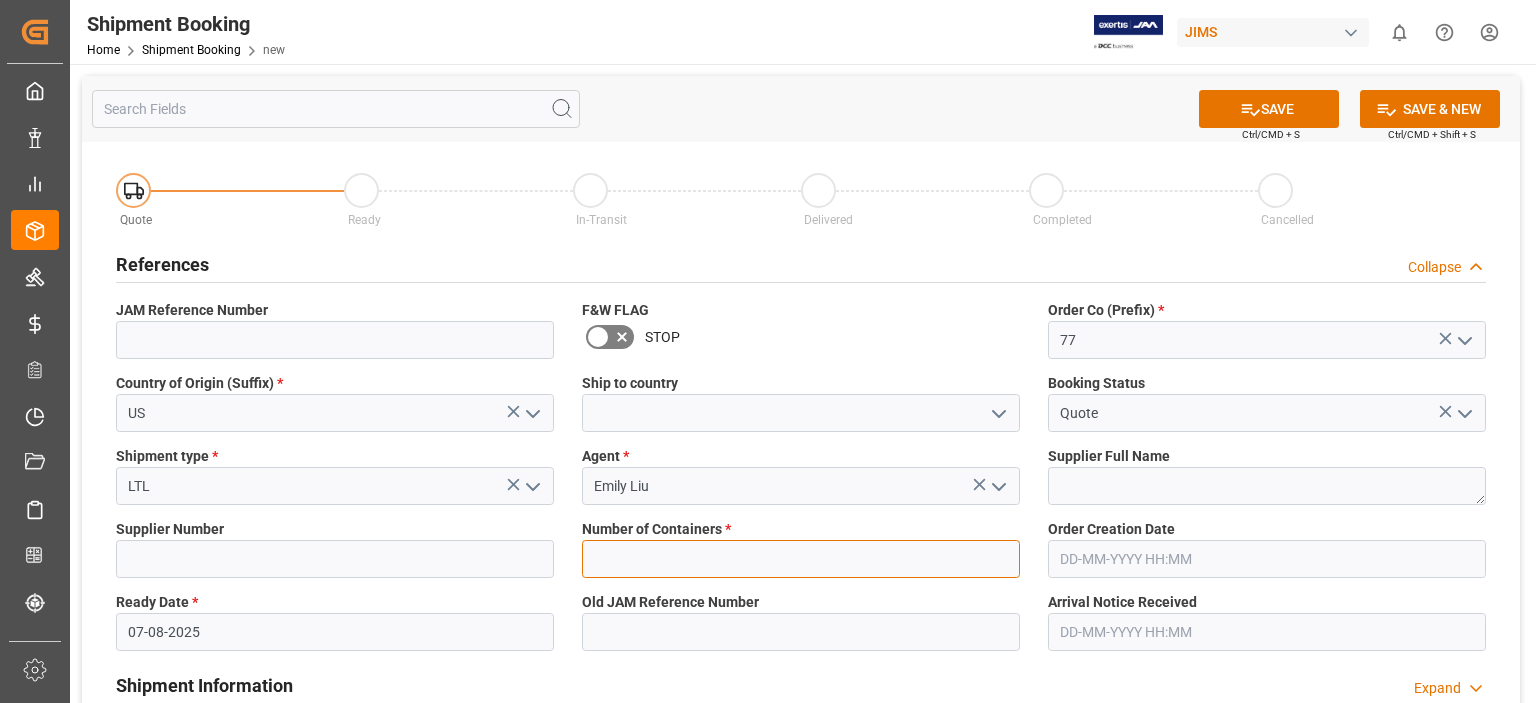 click at bounding box center [801, 559] 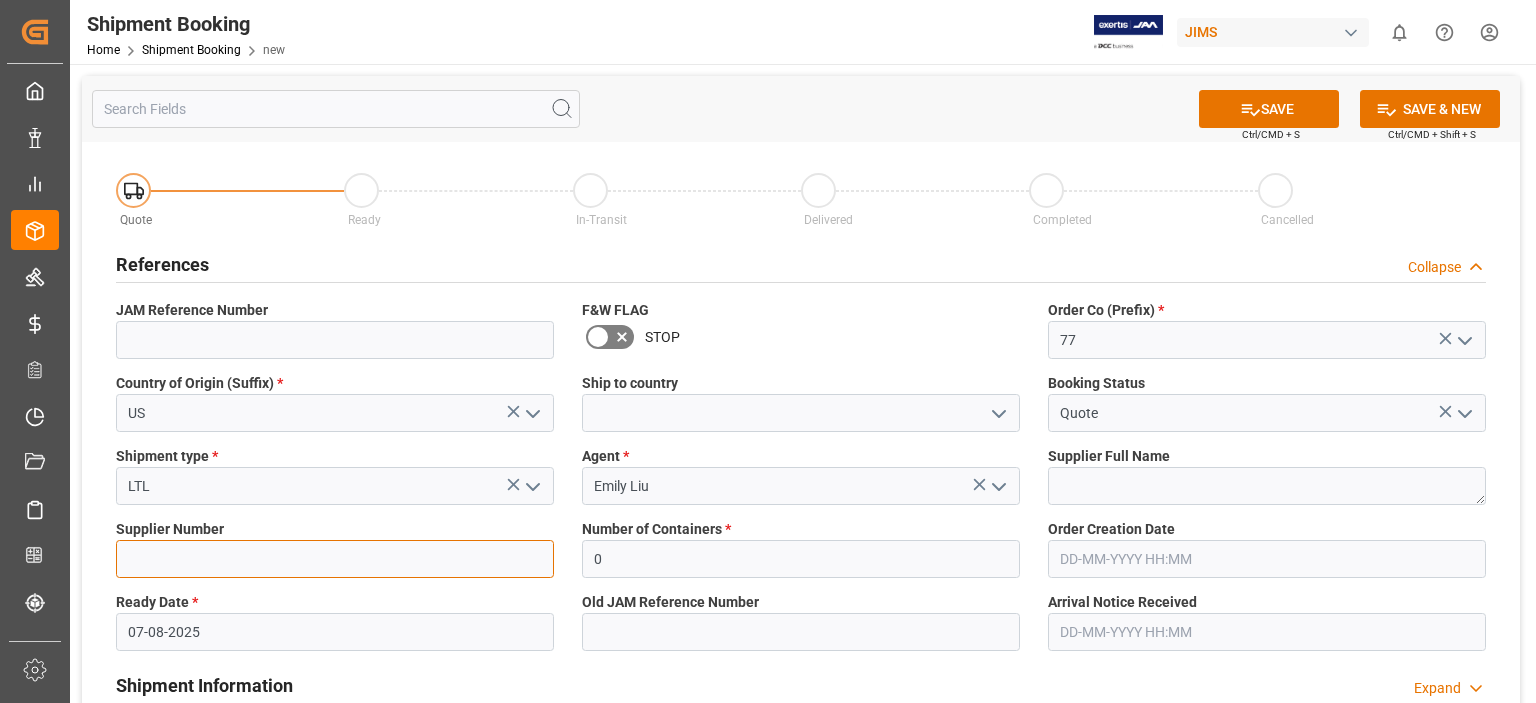 click at bounding box center [335, 559] 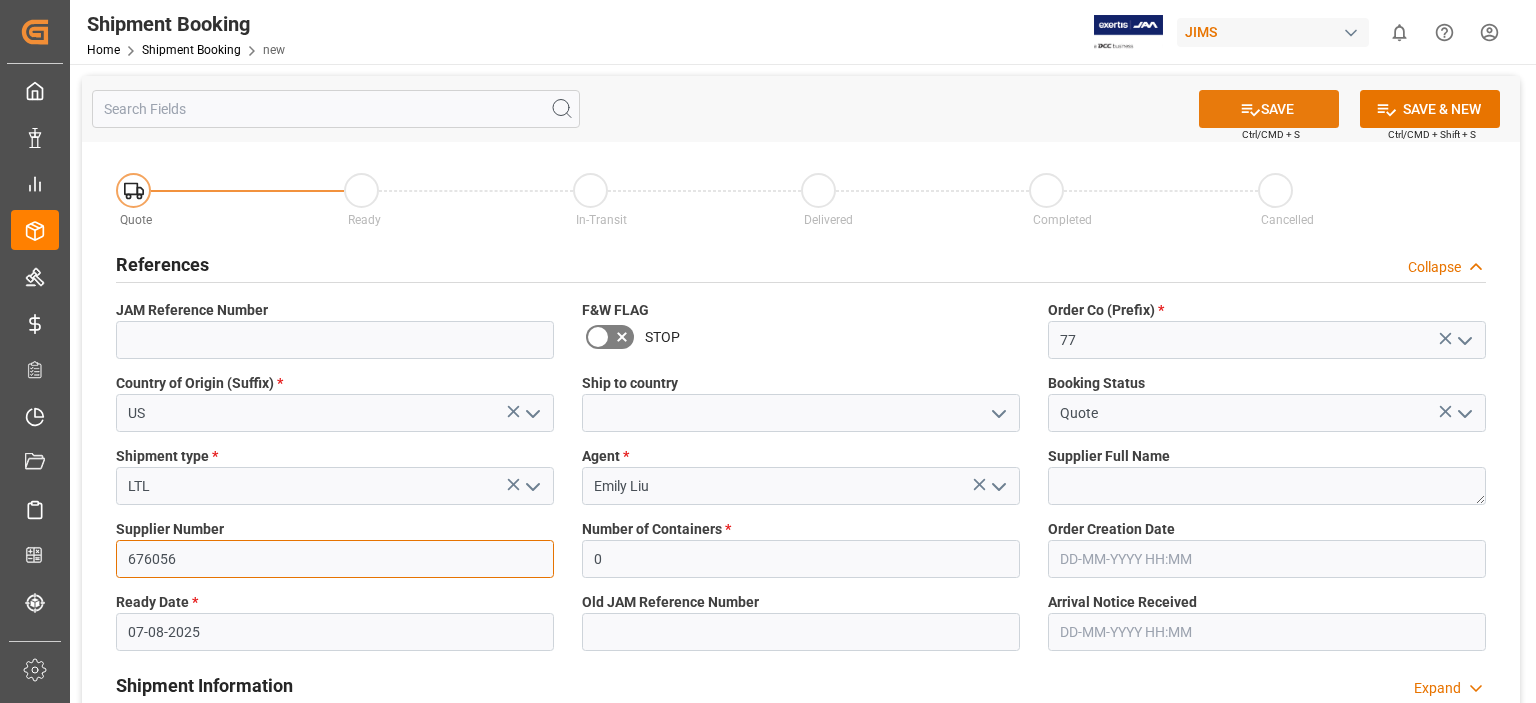 type on "676056" 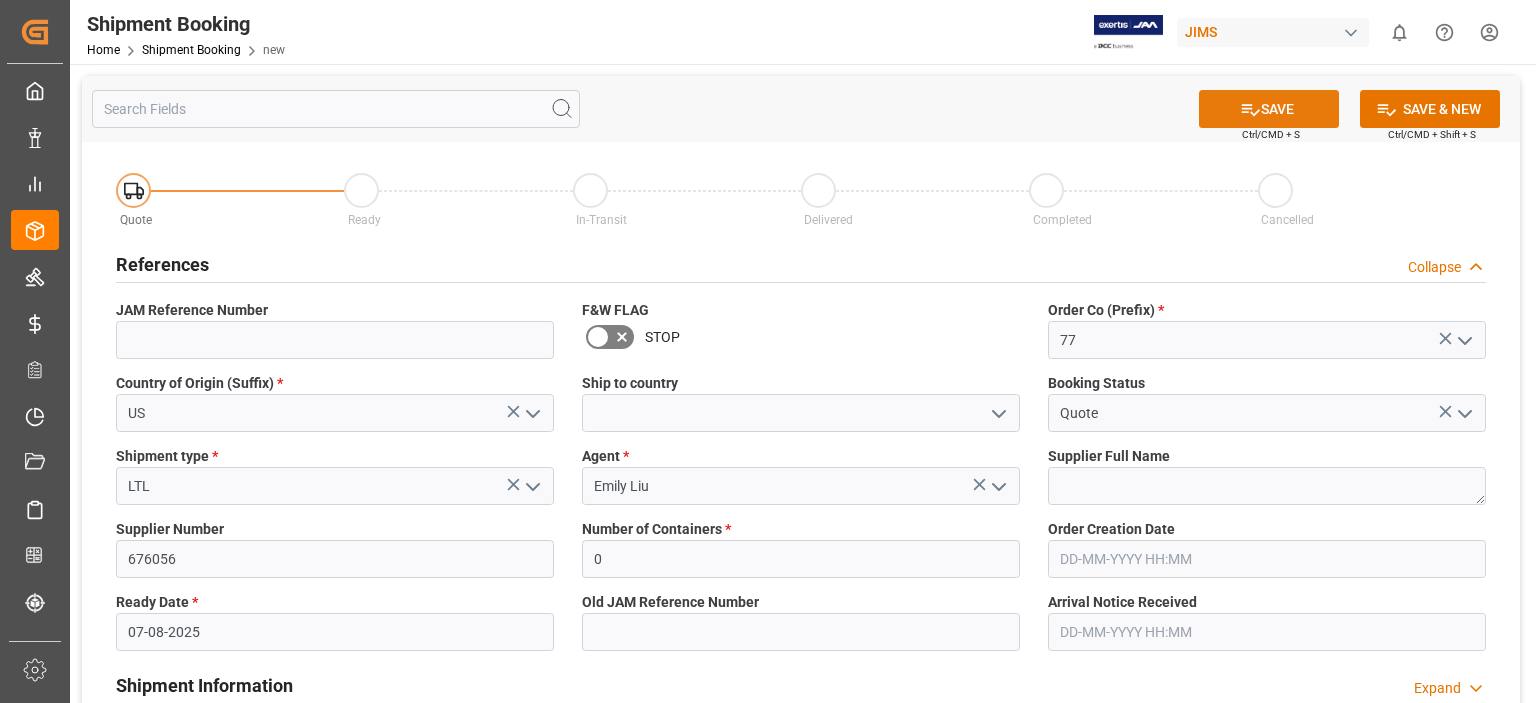 click on "SAVE" at bounding box center [1269, 109] 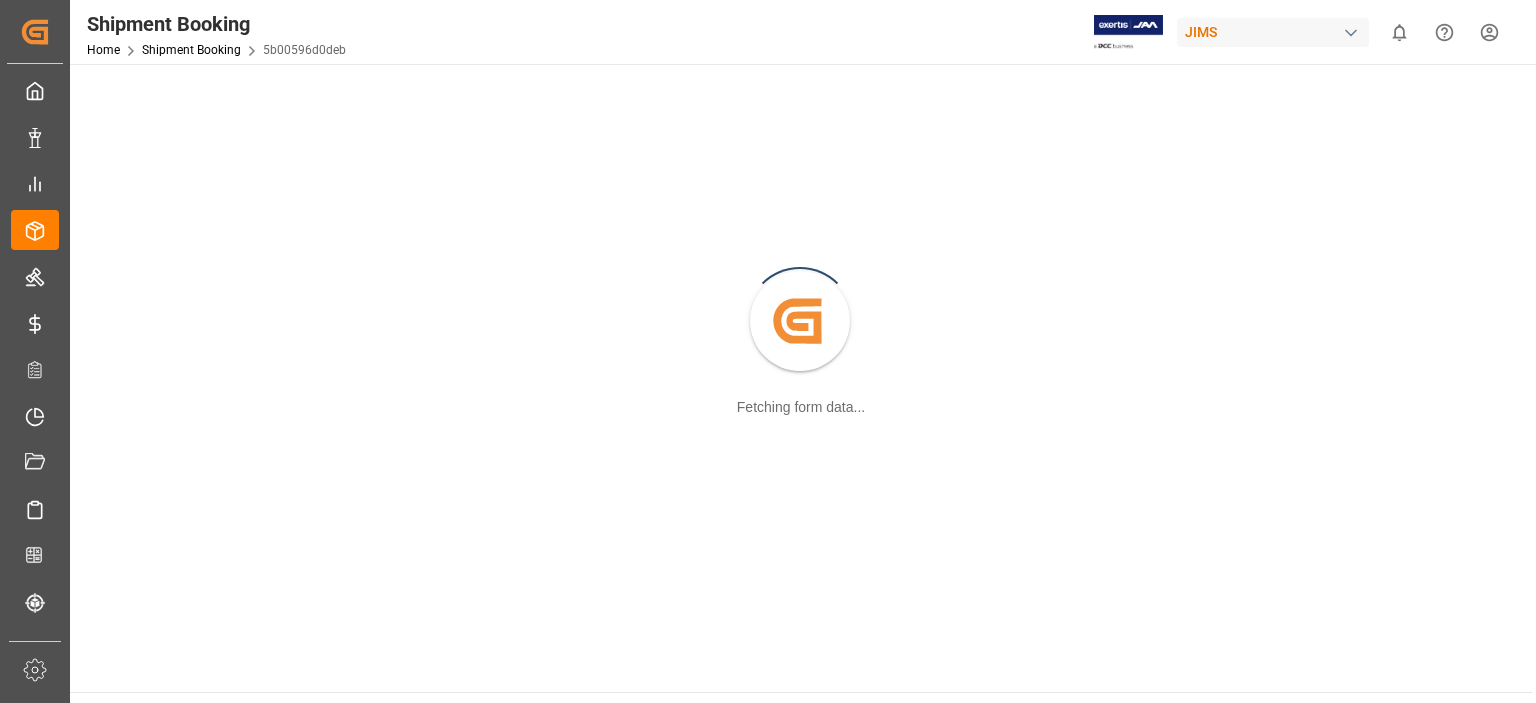 scroll, scrollTop: 0, scrollLeft: 0, axis: both 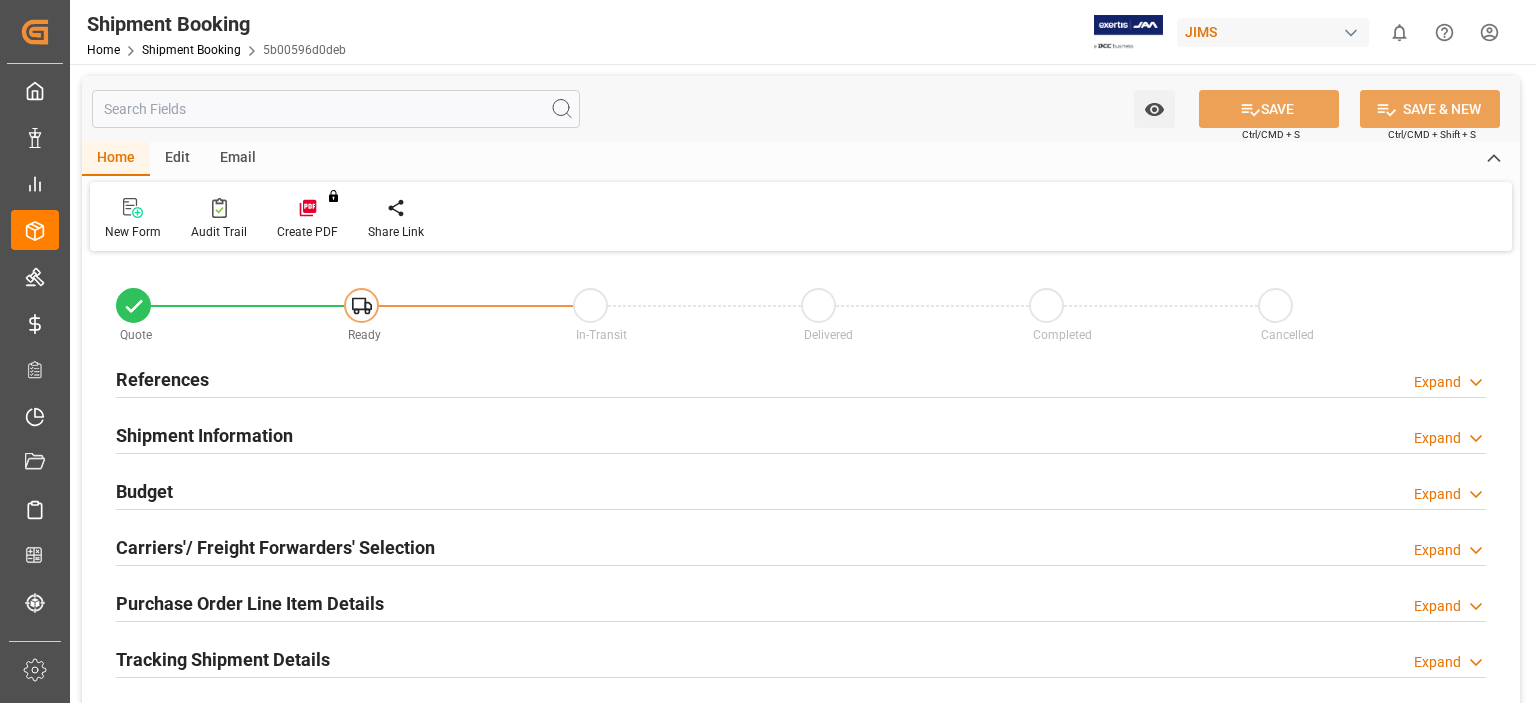 type on "0" 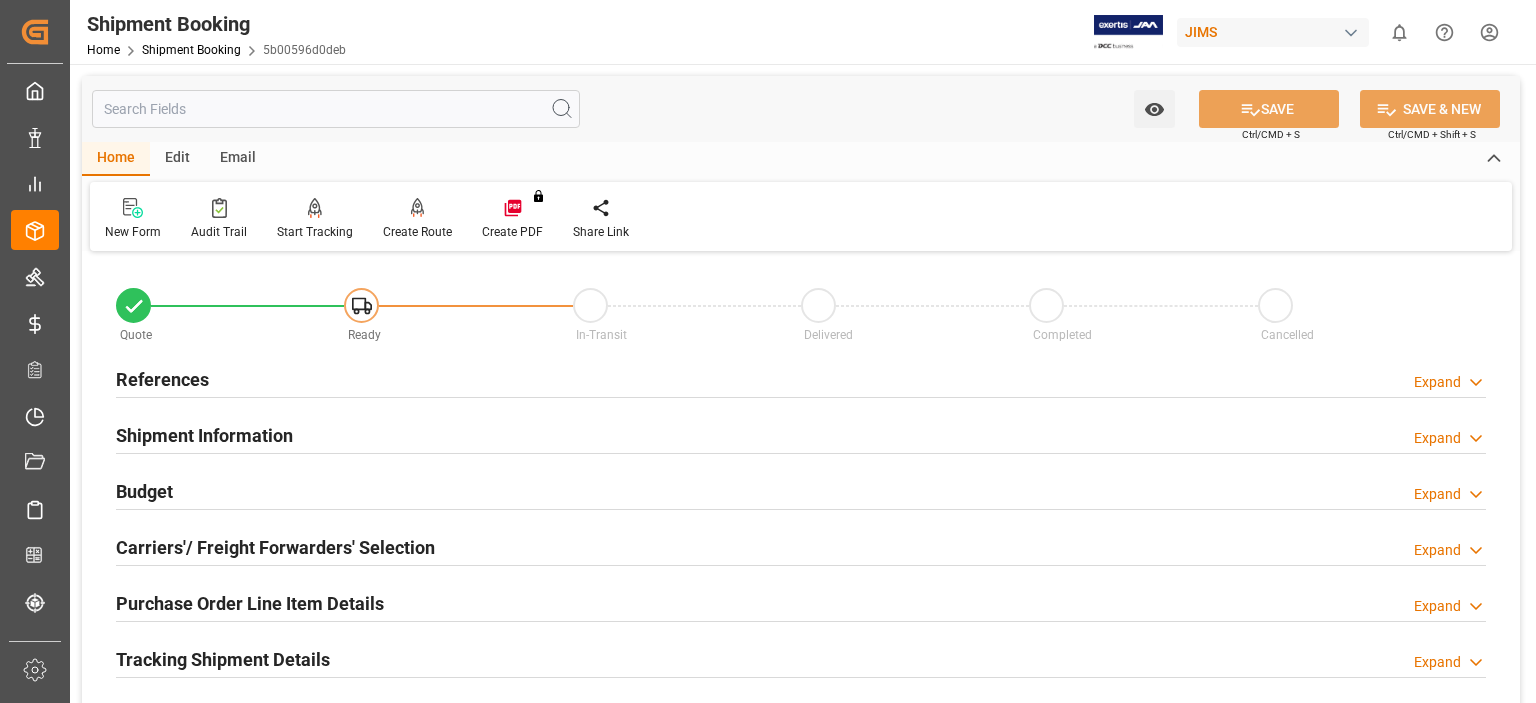 type on "07-08-2025" 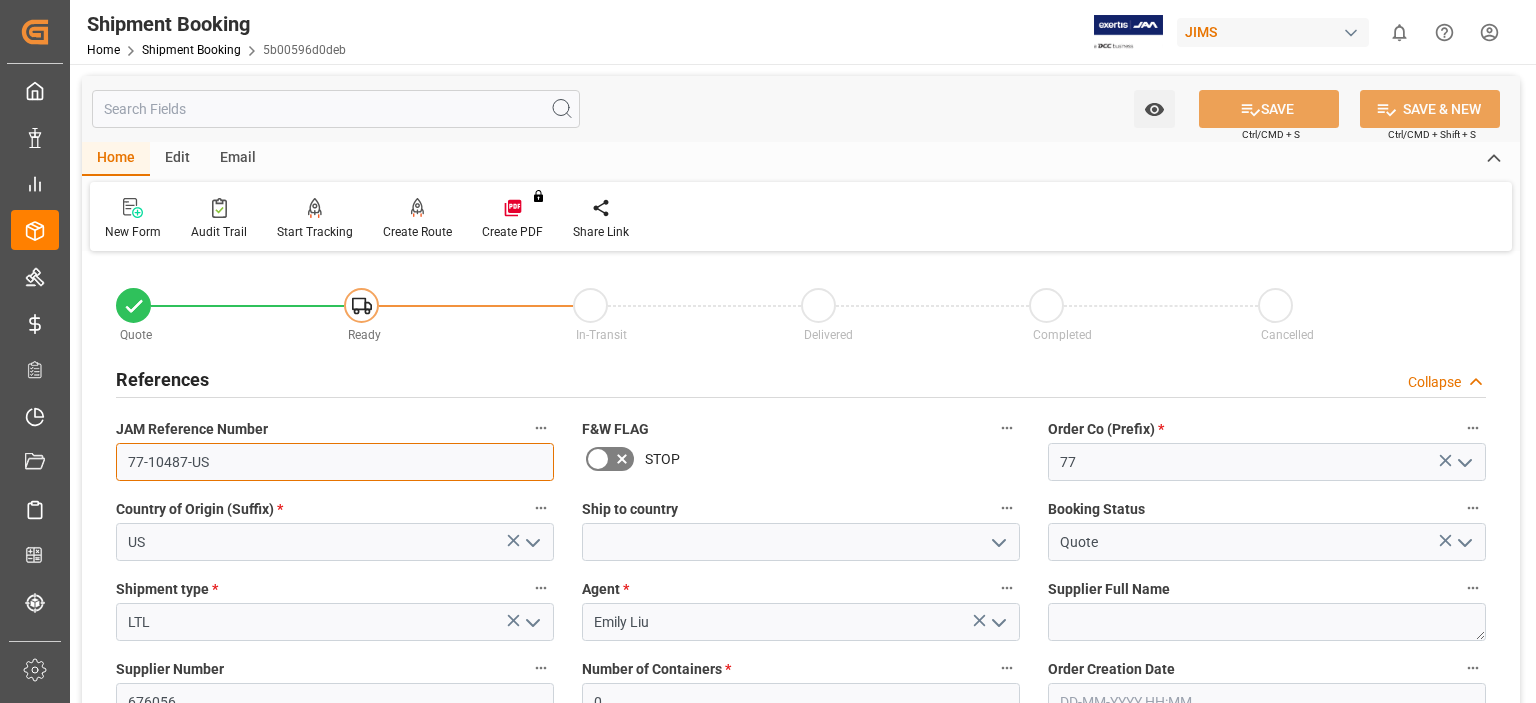 drag, startPoint x: 205, startPoint y: 463, endPoint x: 96, endPoint y: 464, distance: 109.004585 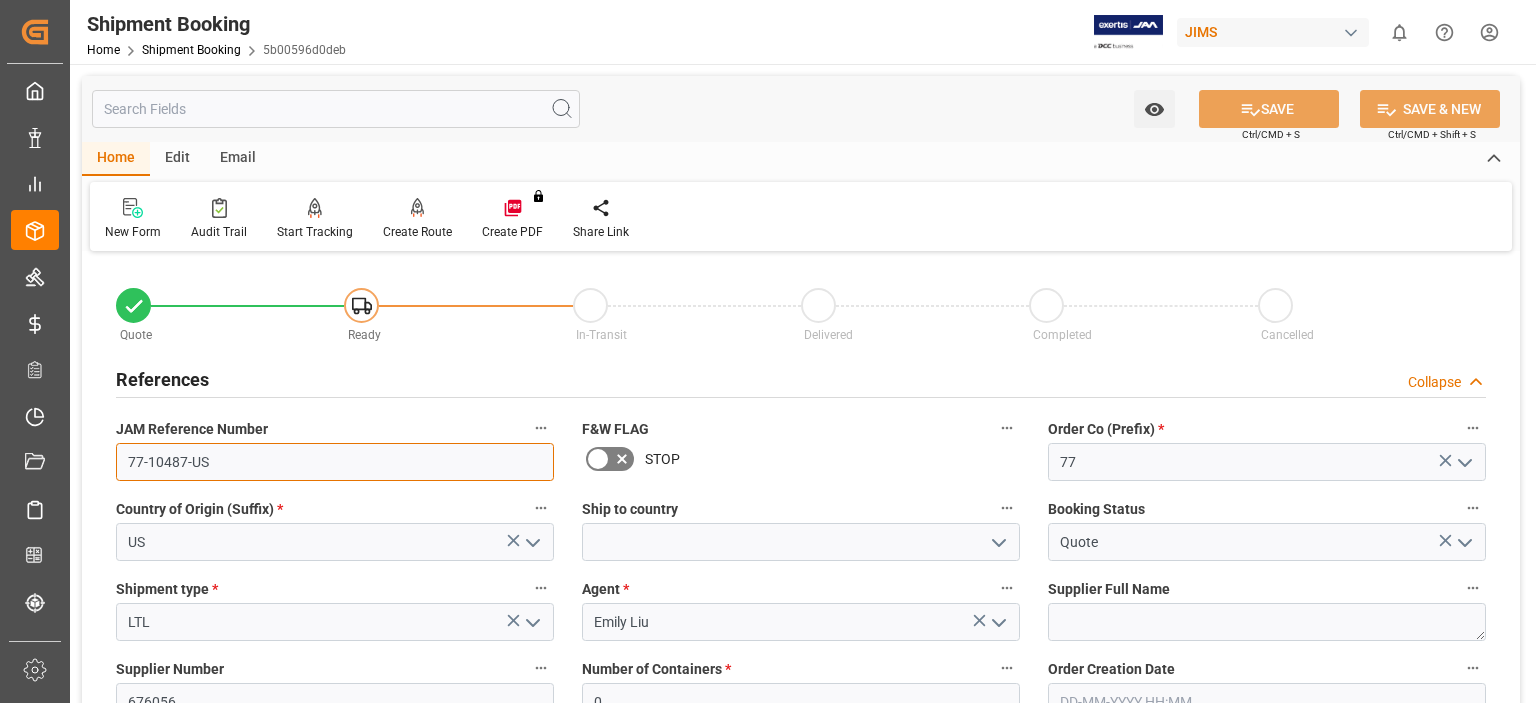 click on "Quote Ready In-Transit Delivered Completed Cancelled   References Collapse JAM Reference Number     77-10487-US F&W FLAG      STOP Order Co (Prefix)   *   77 Country of Origin (Suffix)   *   US Ship to country     Booking Status     Quote Shipment type   *   LTL Agent   *   Emily Liu Supplier Full Name     Supplier Number     676056 Number of Containers   *   0 Order Creation Date     Ready Date   *   07-08-2025 Old JAM Reference Number     Arrival Notice Received       Shipment Information Expand   Carrier/Freight Forwarder   Carrier's/Freight Forwarder's Code Equals Show Additional Columns
Drag here to set row groups Drag here to set column labels
Action" at bounding box center [801, 878] 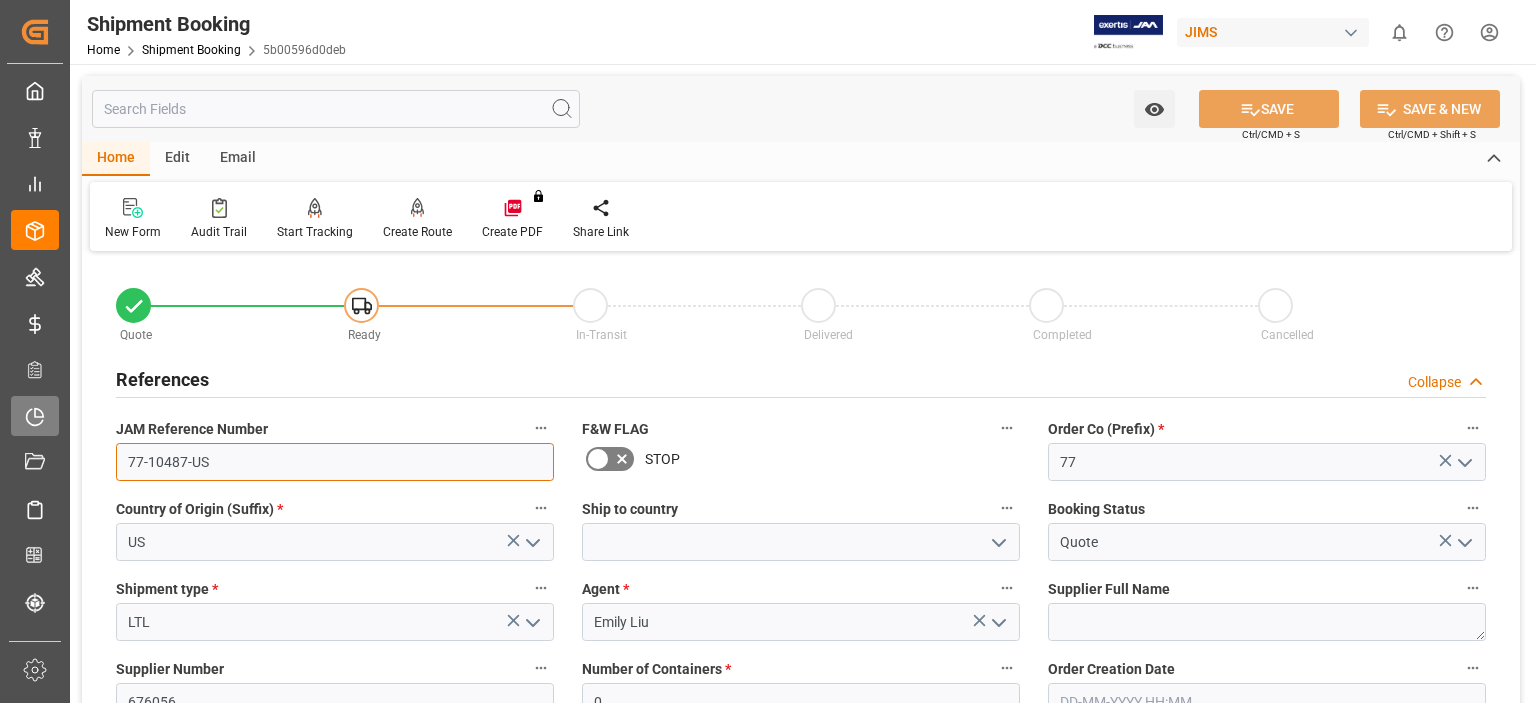 drag, startPoint x: 210, startPoint y: 465, endPoint x: 20, endPoint y: 425, distance: 194.16487 